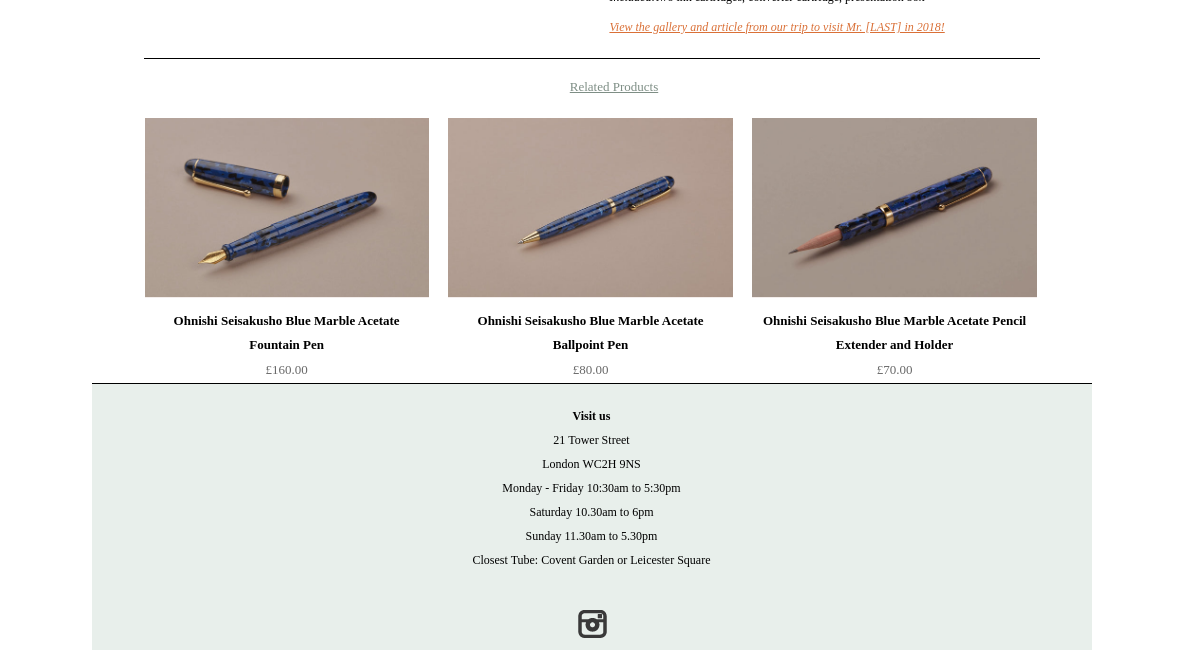scroll, scrollTop: 1255, scrollLeft: 0, axis: vertical 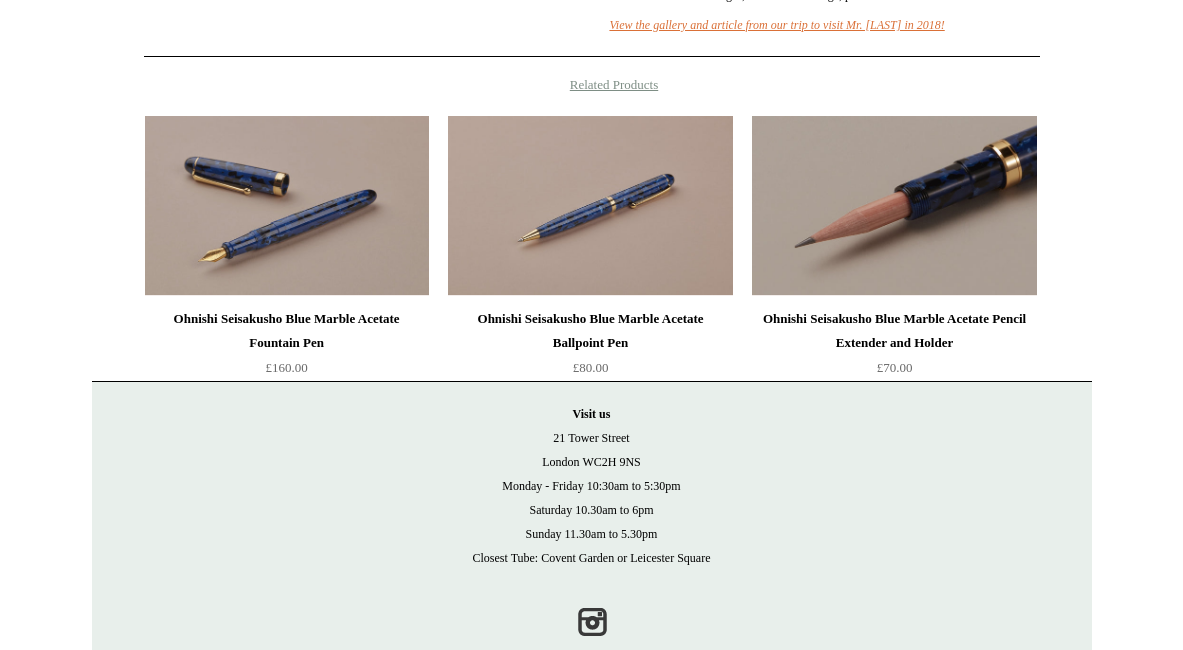 click at bounding box center (894, 206) 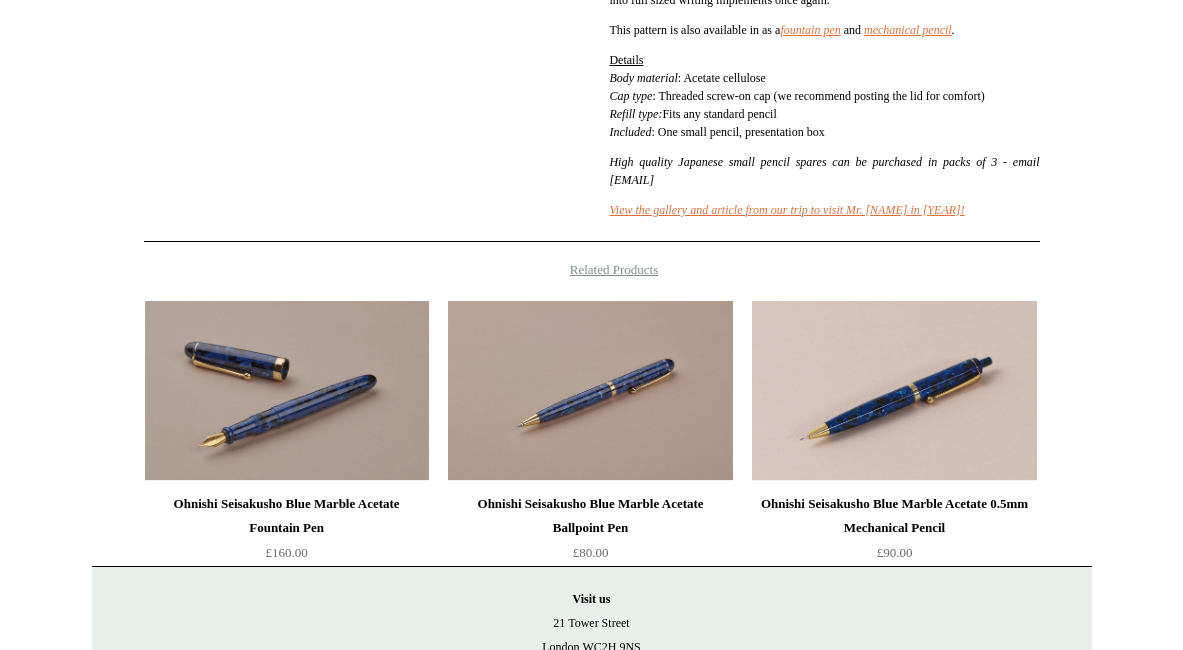 scroll, scrollTop: 1169, scrollLeft: 0, axis: vertical 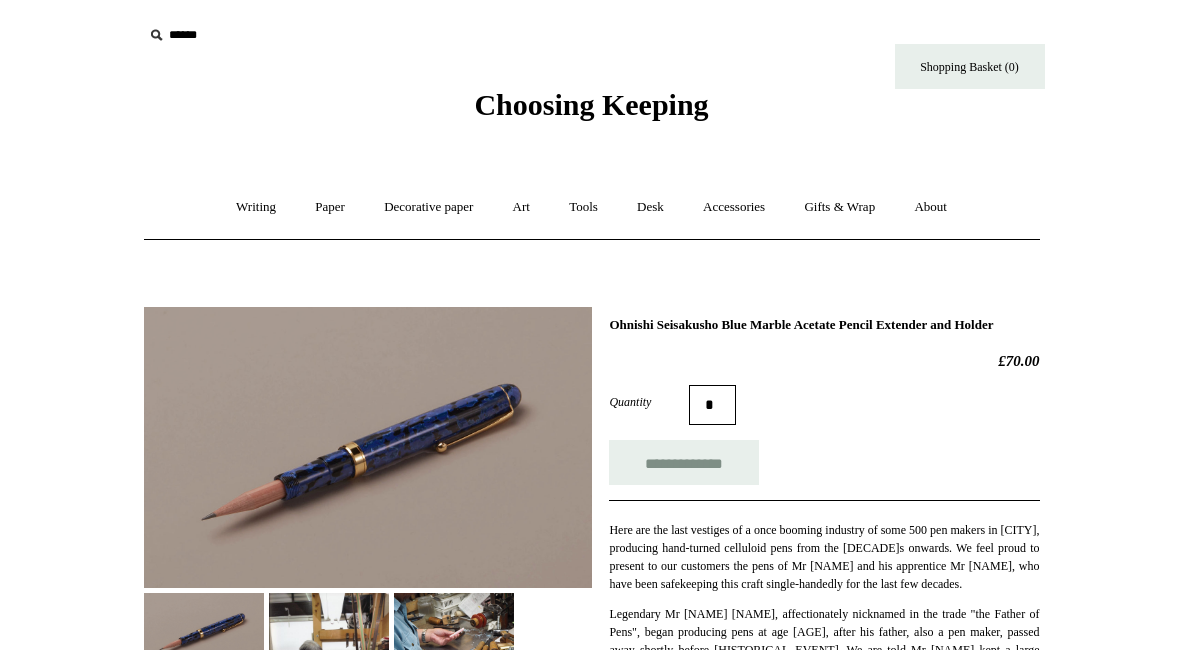 click on "Choosing Keeping" at bounding box center [591, 104] 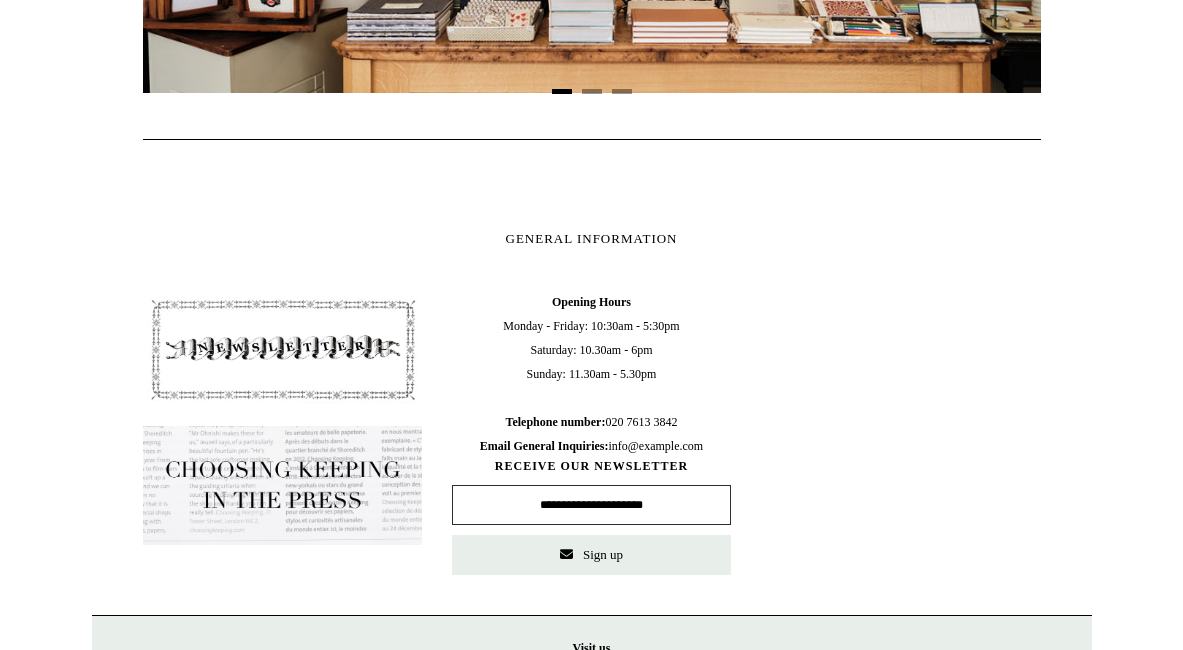 scroll, scrollTop: 905, scrollLeft: 0, axis: vertical 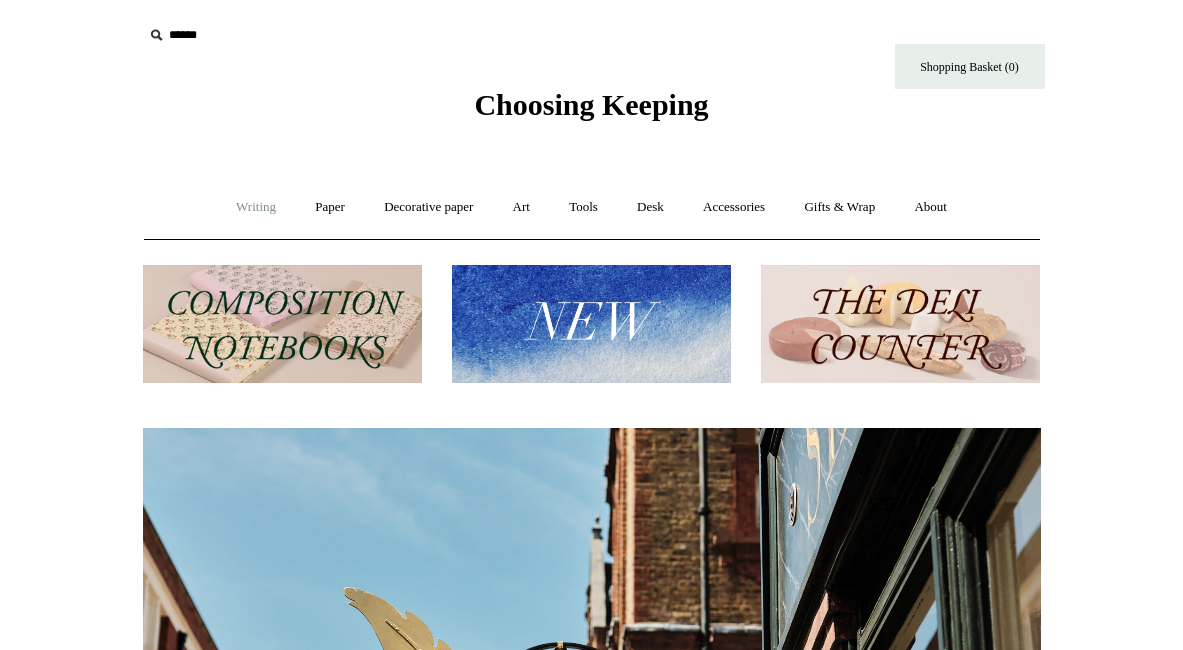 click on "Writing +" at bounding box center (256, 207) 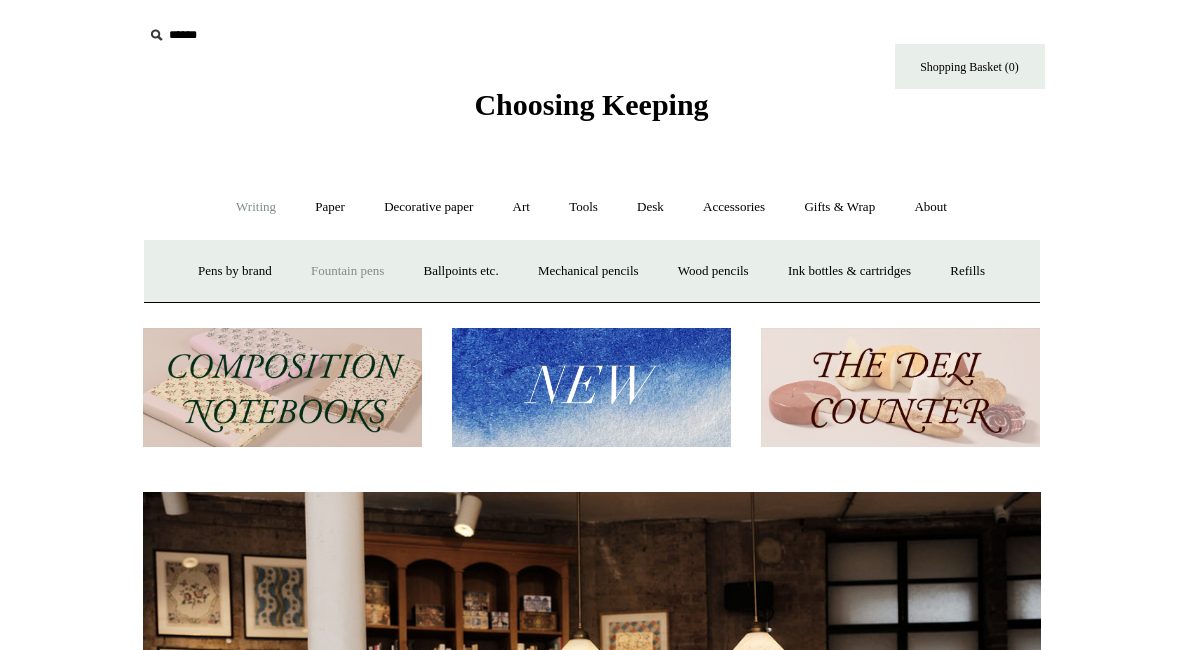 scroll, scrollTop: 0, scrollLeft: 0, axis: both 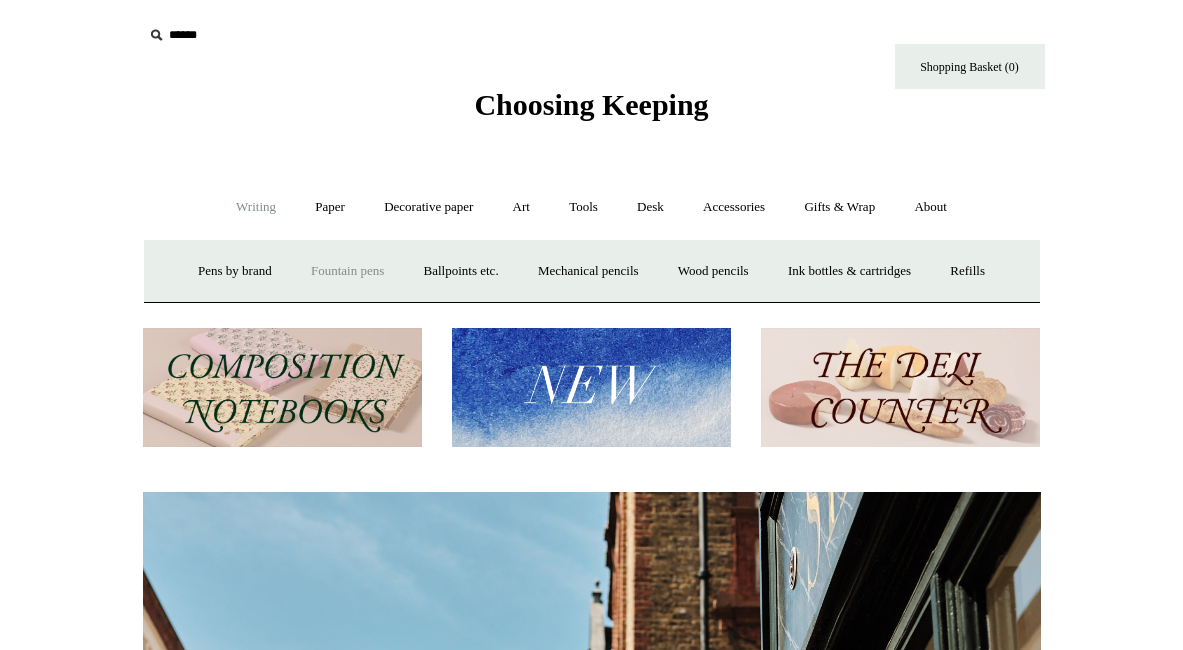 click on "Fountain pens +" at bounding box center [347, 271] 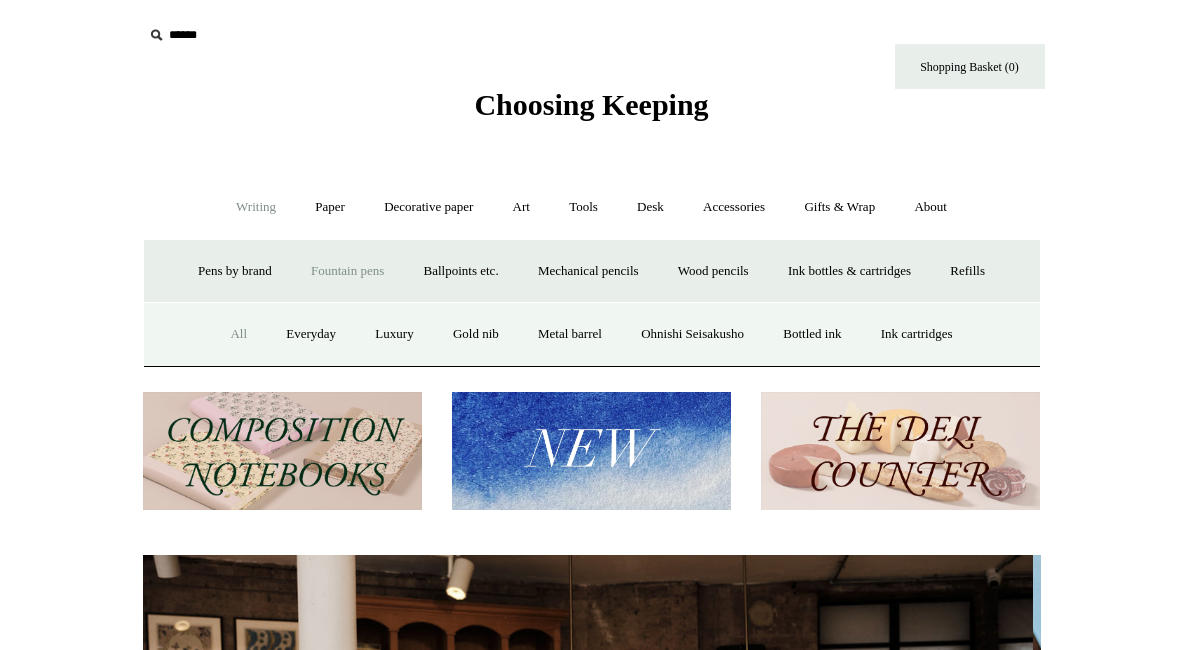 scroll, scrollTop: 0, scrollLeft: 0, axis: both 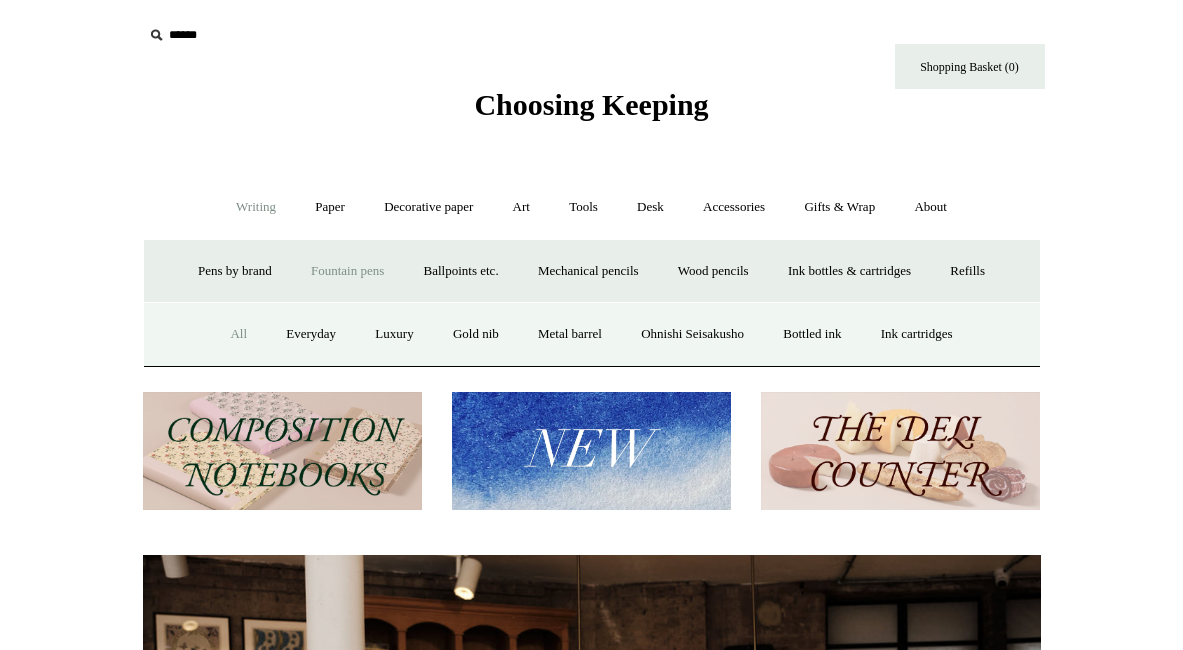 click on "All" at bounding box center [238, 334] 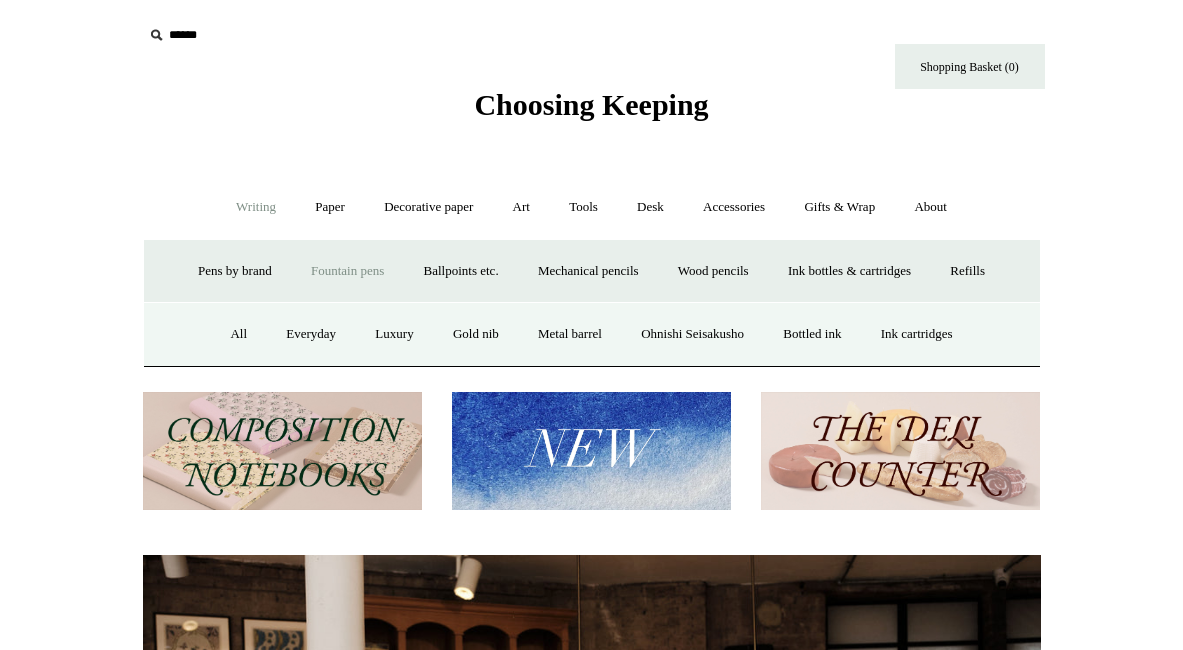 scroll, scrollTop: 0, scrollLeft: 667, axis: horizontal 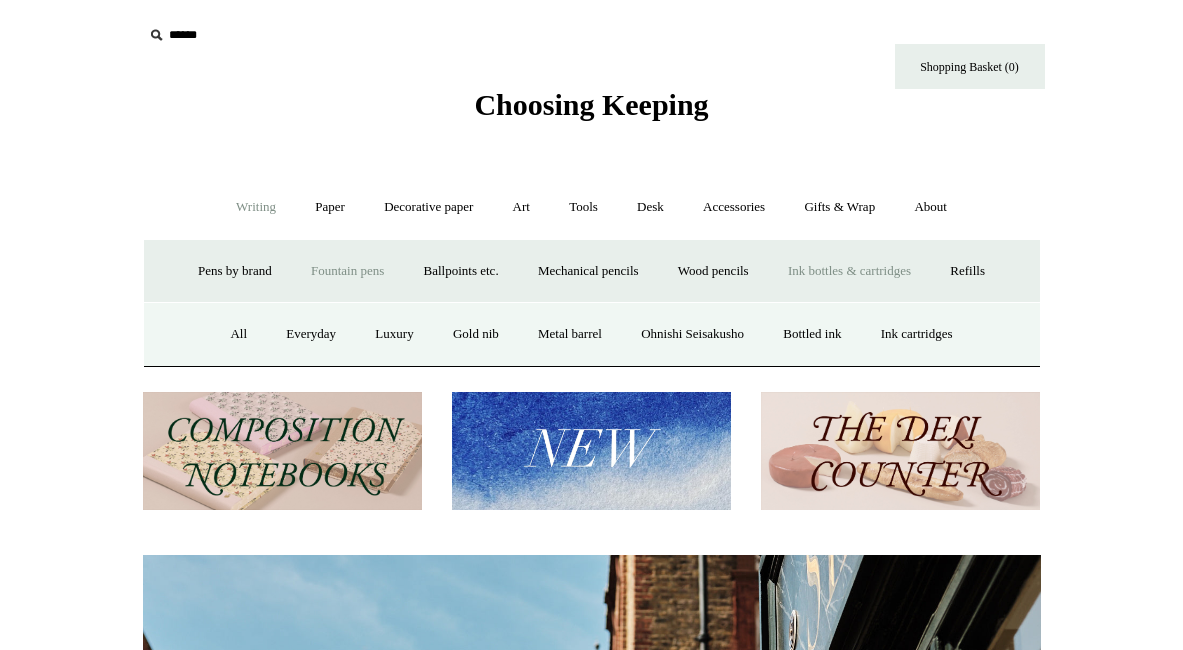 click on "Ink bottles & cartridges +" at bounding box center (849, 271) 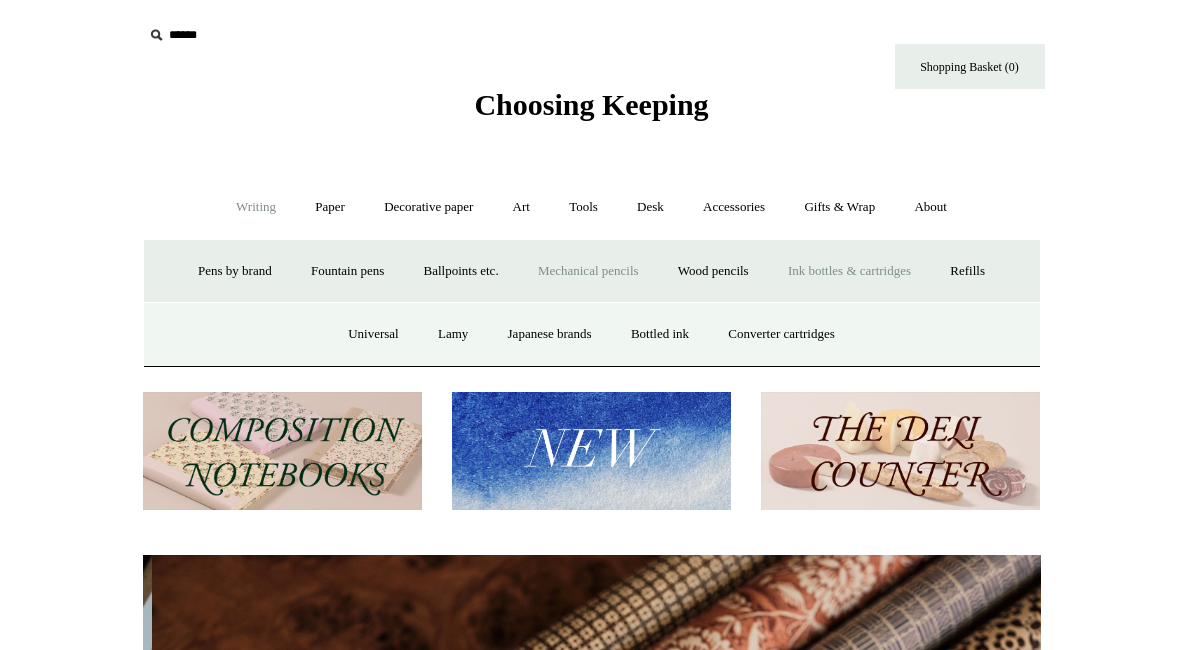 scroll, scrollTop: 0, scrollLeft: 1796, axis: horizontal 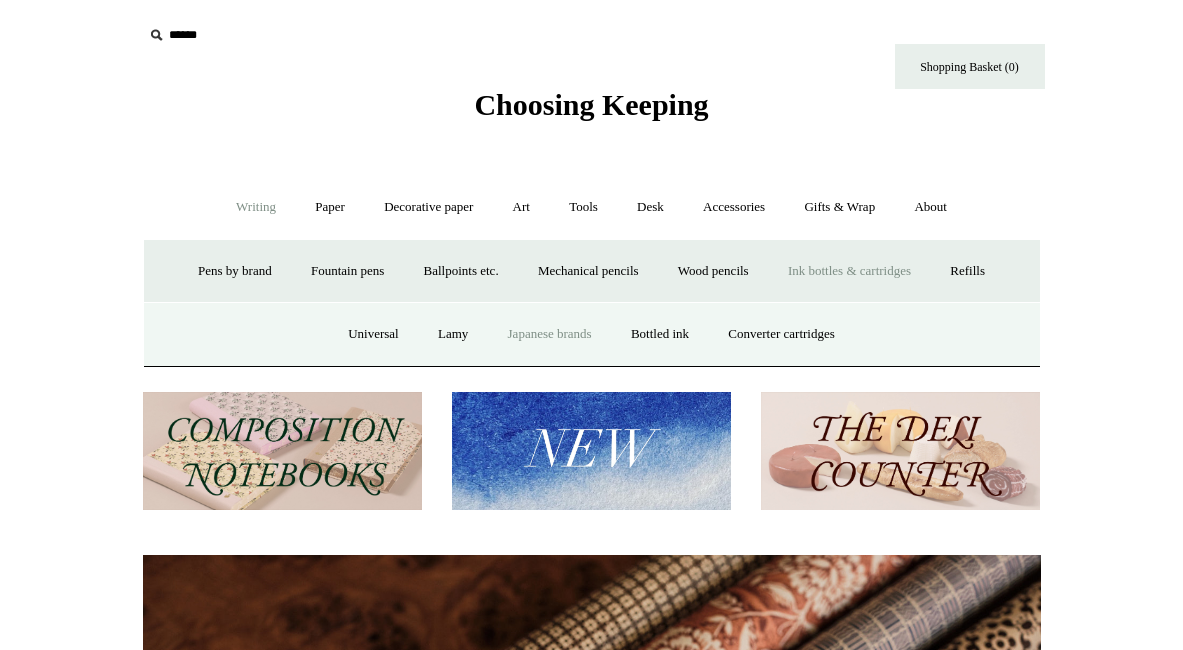 click on "Japanese brands" at bounding box center [550, 334] 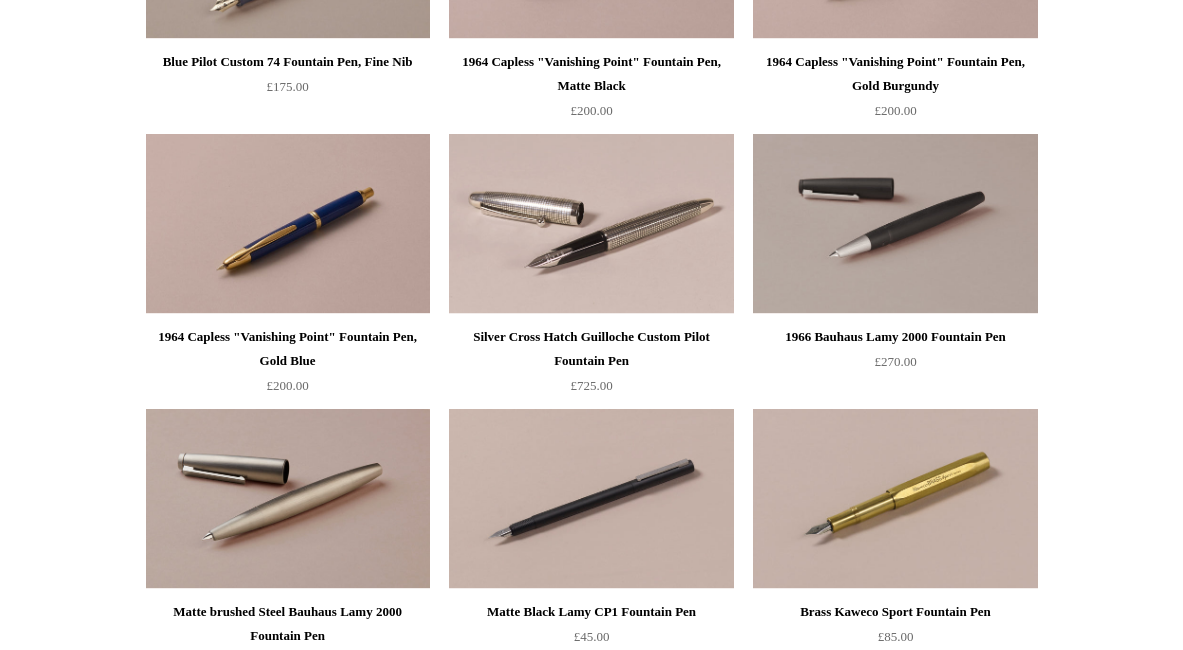 scroll, scrollTop: 2604, scrollLeft: 0, axis: vertical 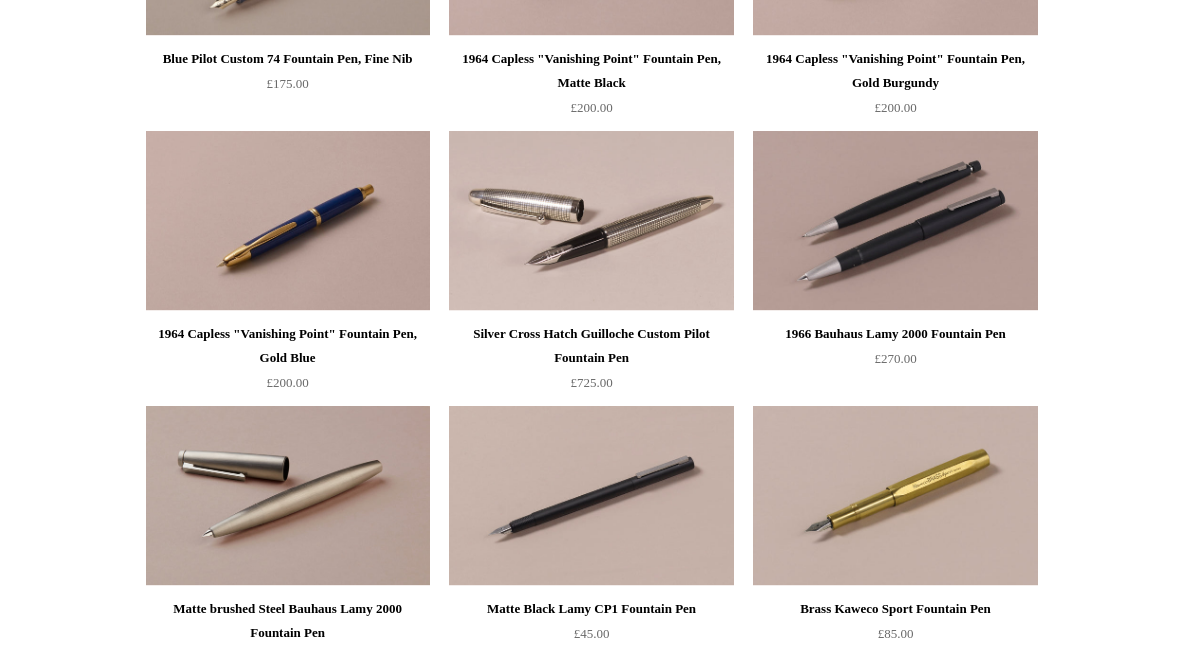 click at bounding box center (895, 221) 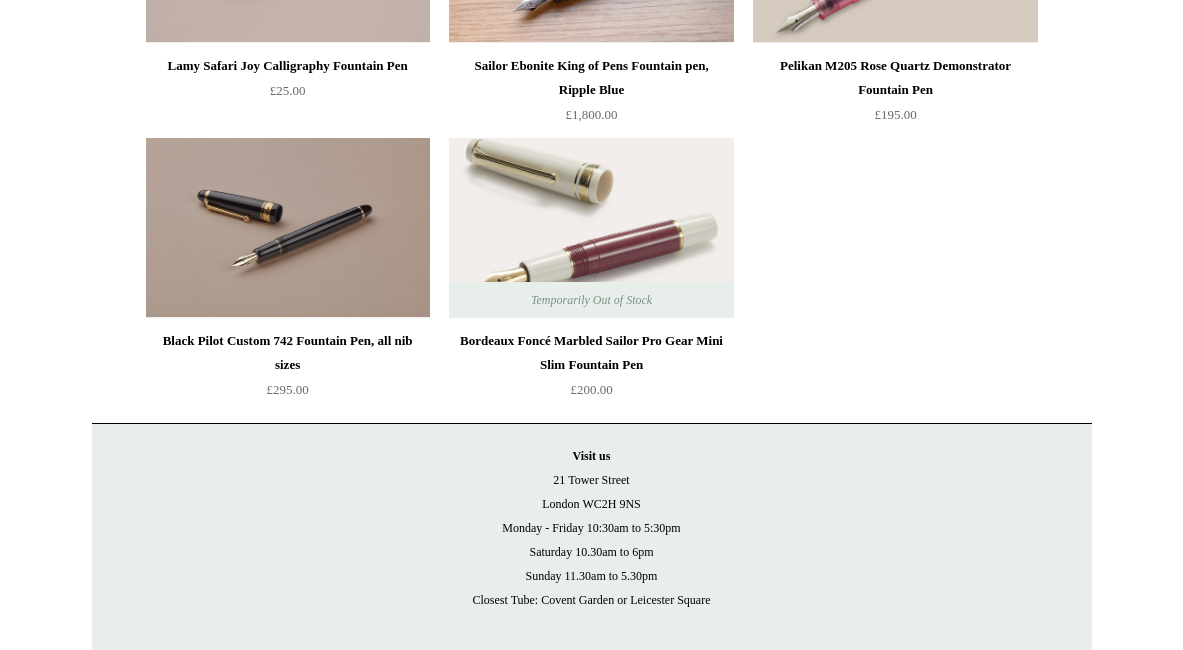 scroll, scrollTop: 8183, scrollLeft: 0, axis: vertical 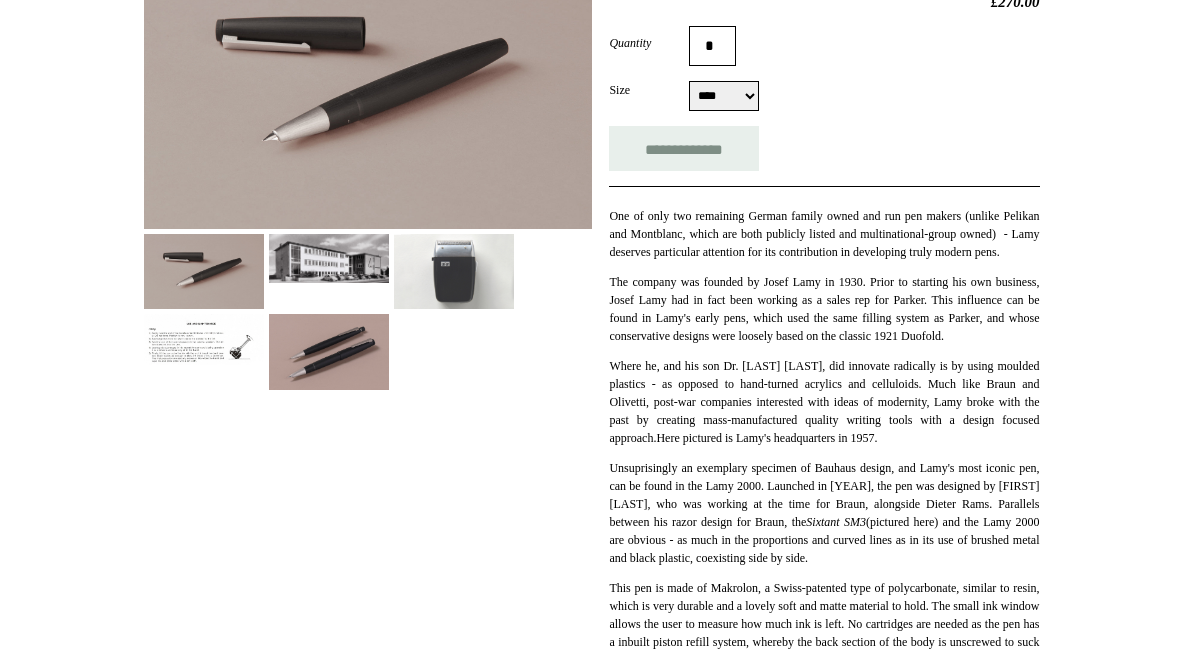 click at bounding box center (454, 271) 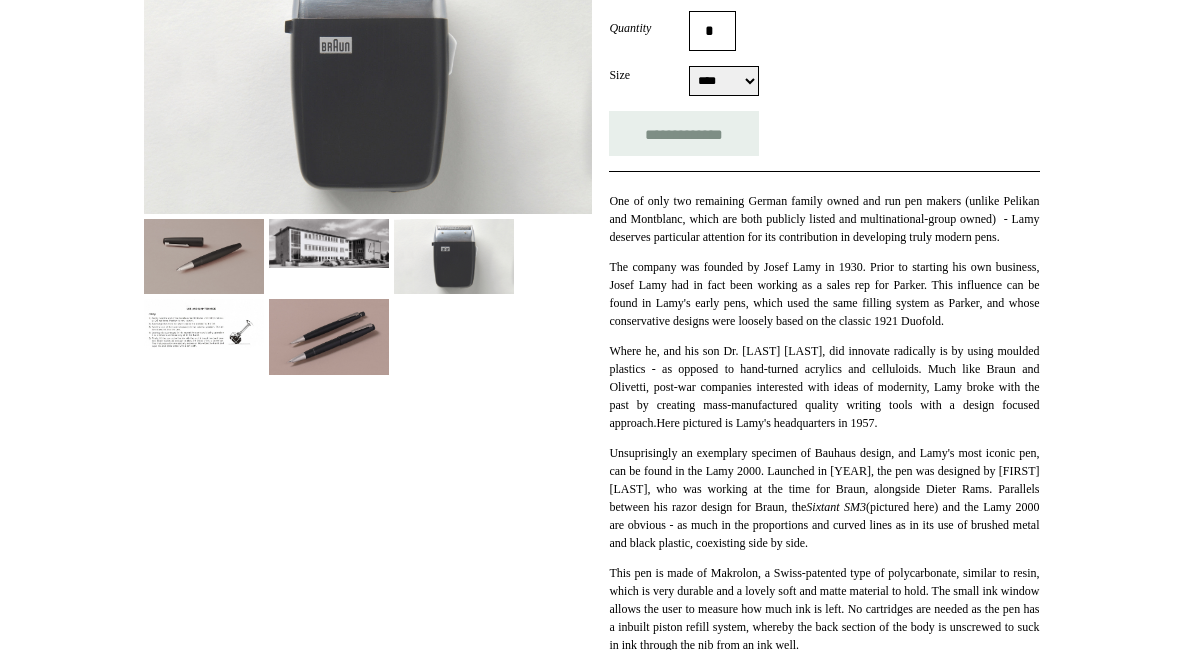 scroll, scrollTop: 376, scrollLeft: 0, axis: vertical 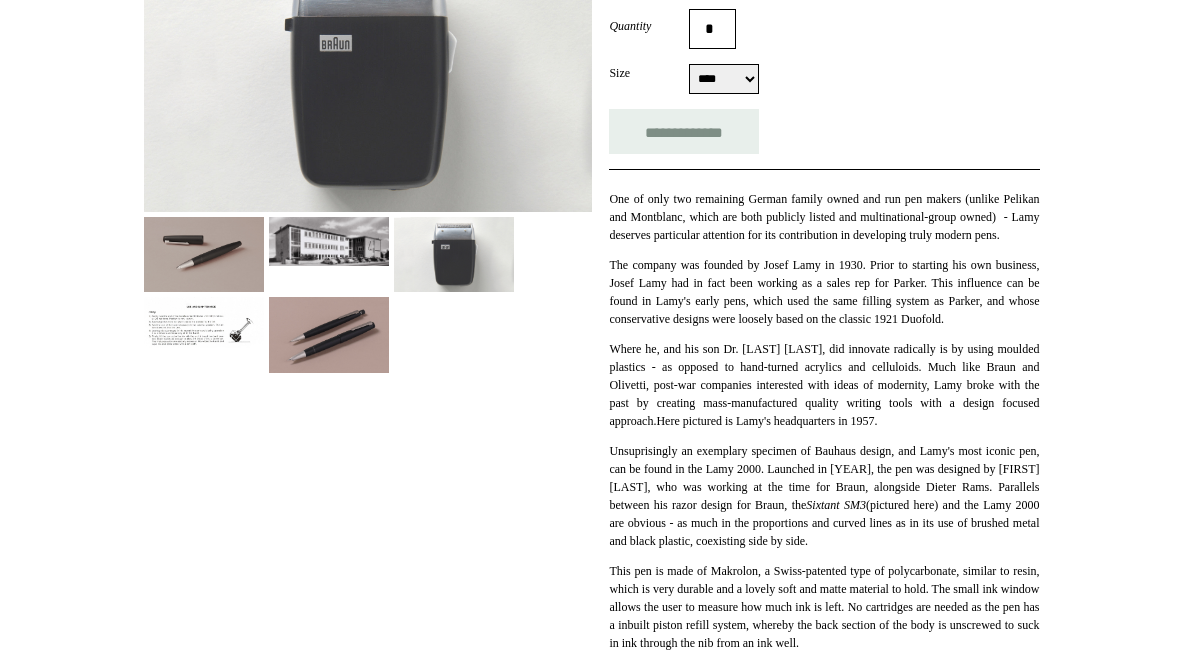 click at bounding box center (329, 334) 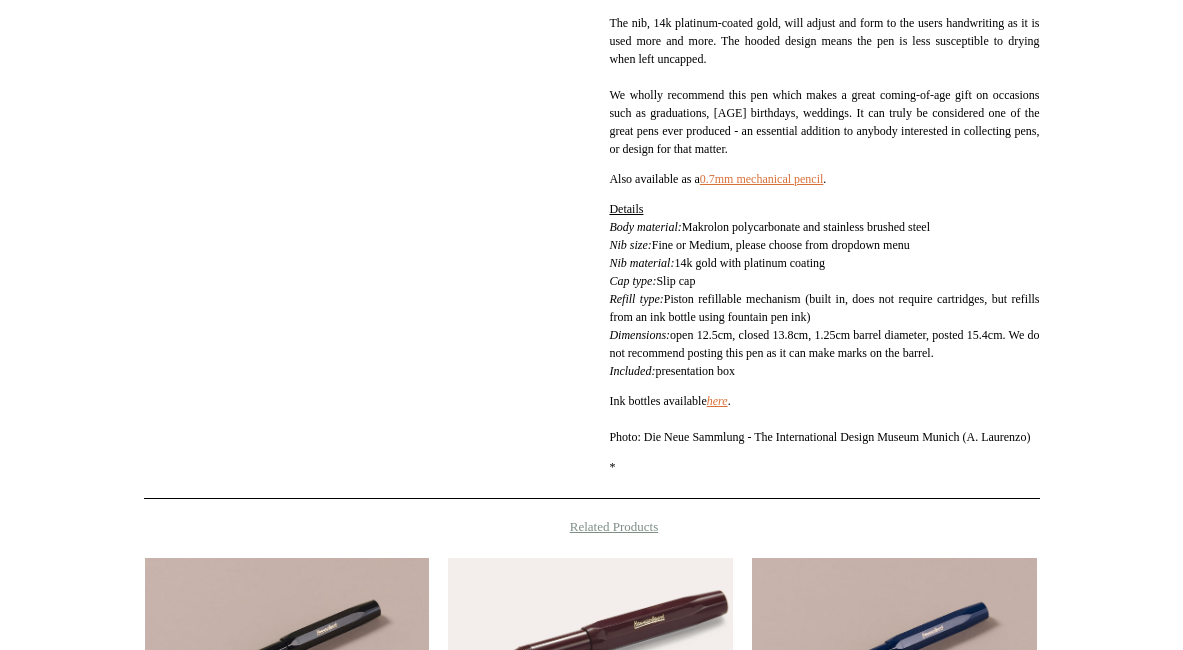 scroll, scrollTop: 1033, scrollLeft: 0, axis: vertical 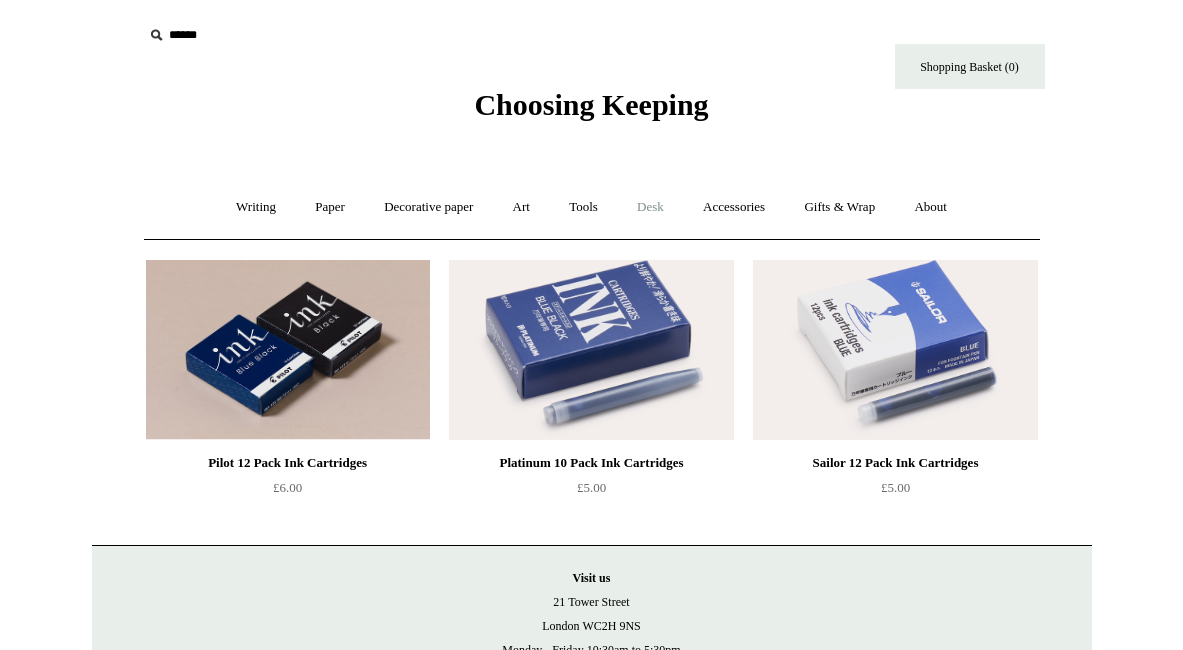 click on "Desk +" at bounding box center [650, 207] 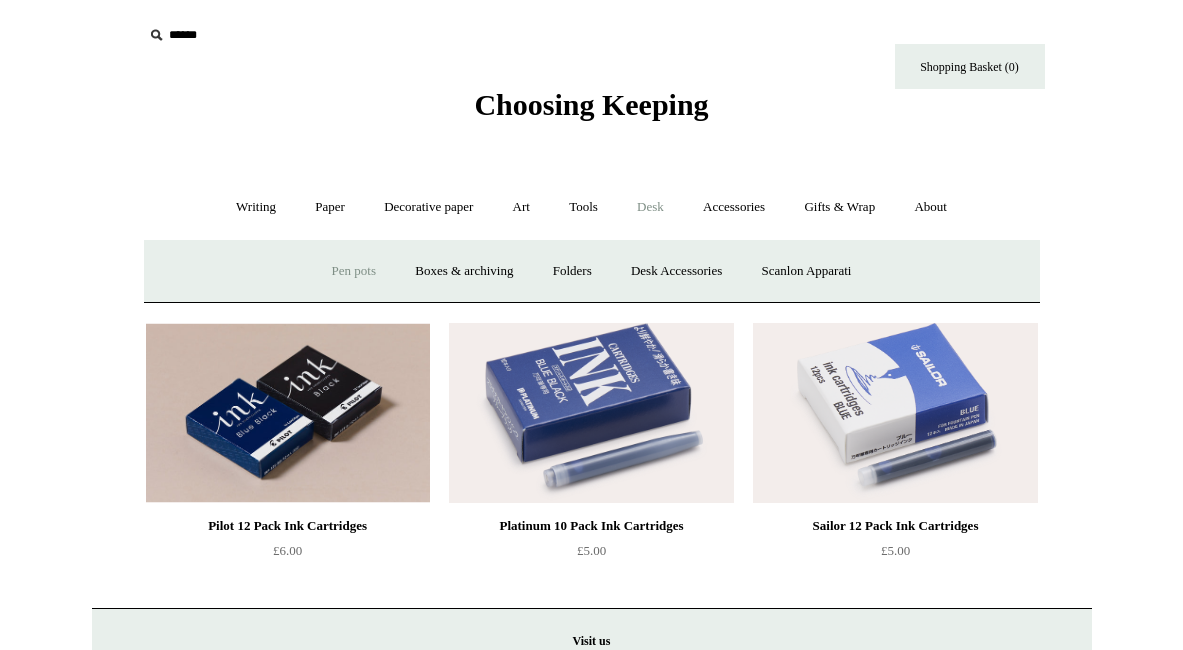 click on "Pen pots" at bounding box center [354, 271] 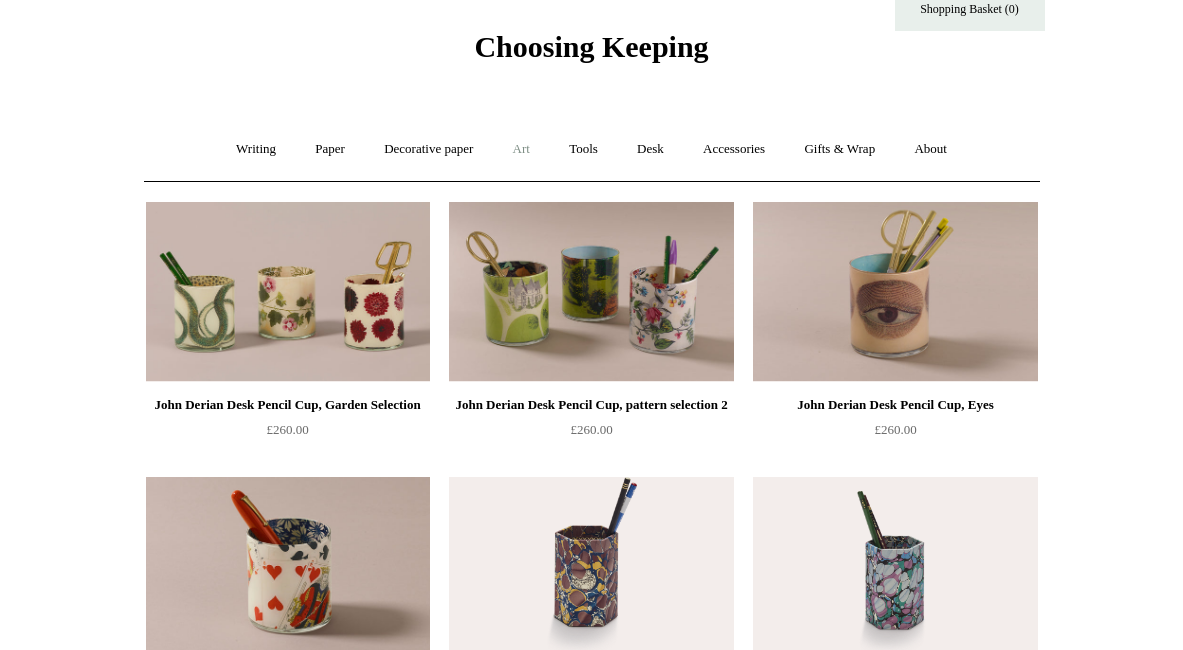 scroll, scrollTop: 0, scrollLeft: 0, axis: both 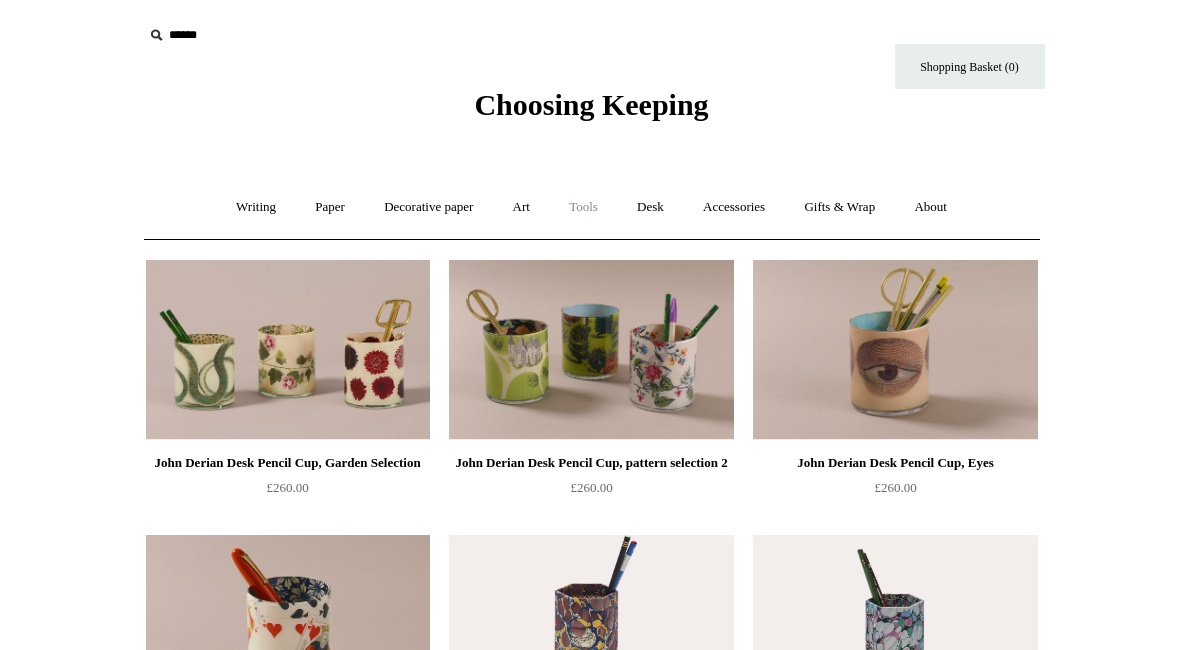 click on "Tools +" at bounding box center (583, 207) 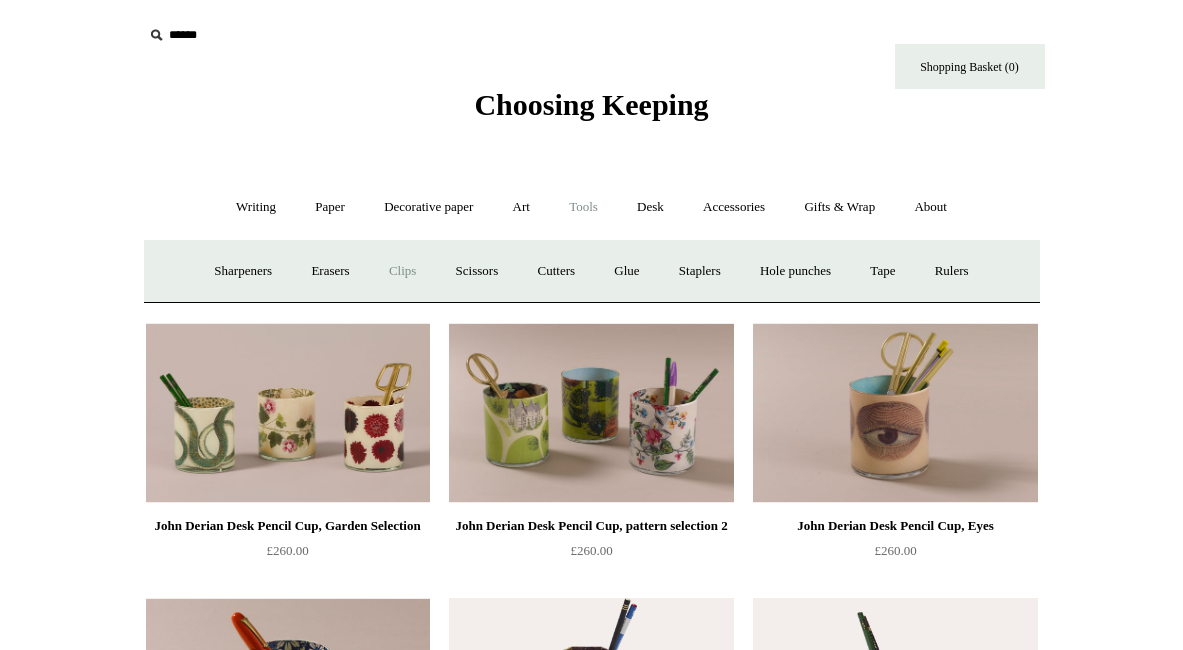 click on "Clips +" at bounding box center [402, 271] 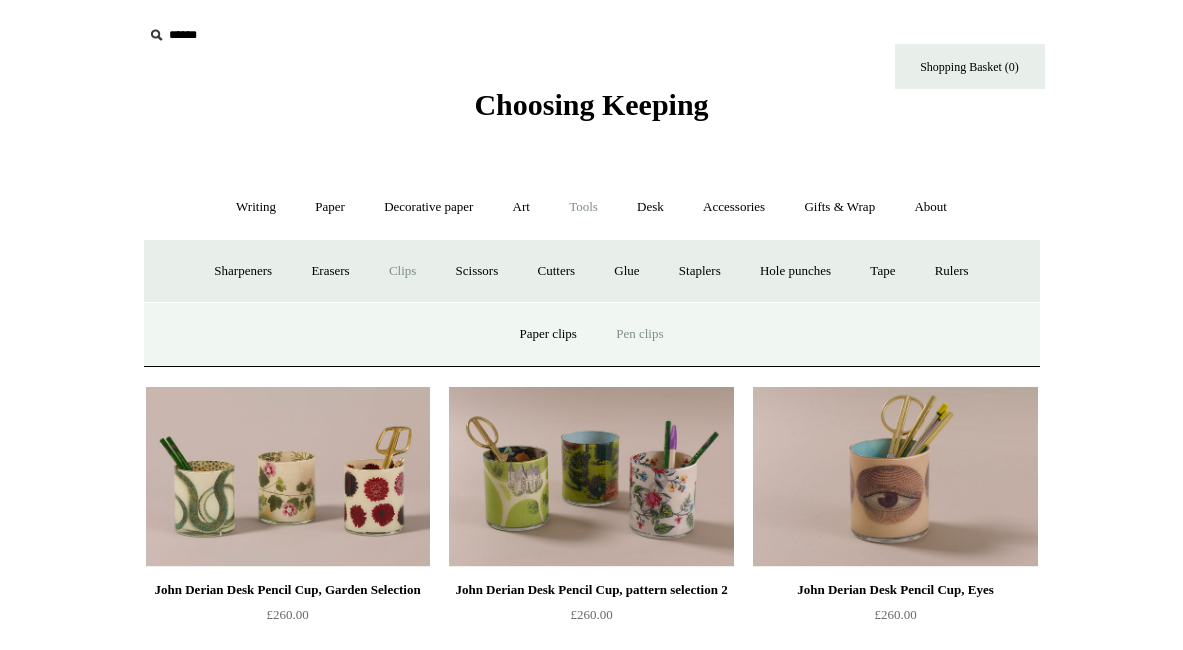 click on "Pen clips" at bounding box center [639, 334] 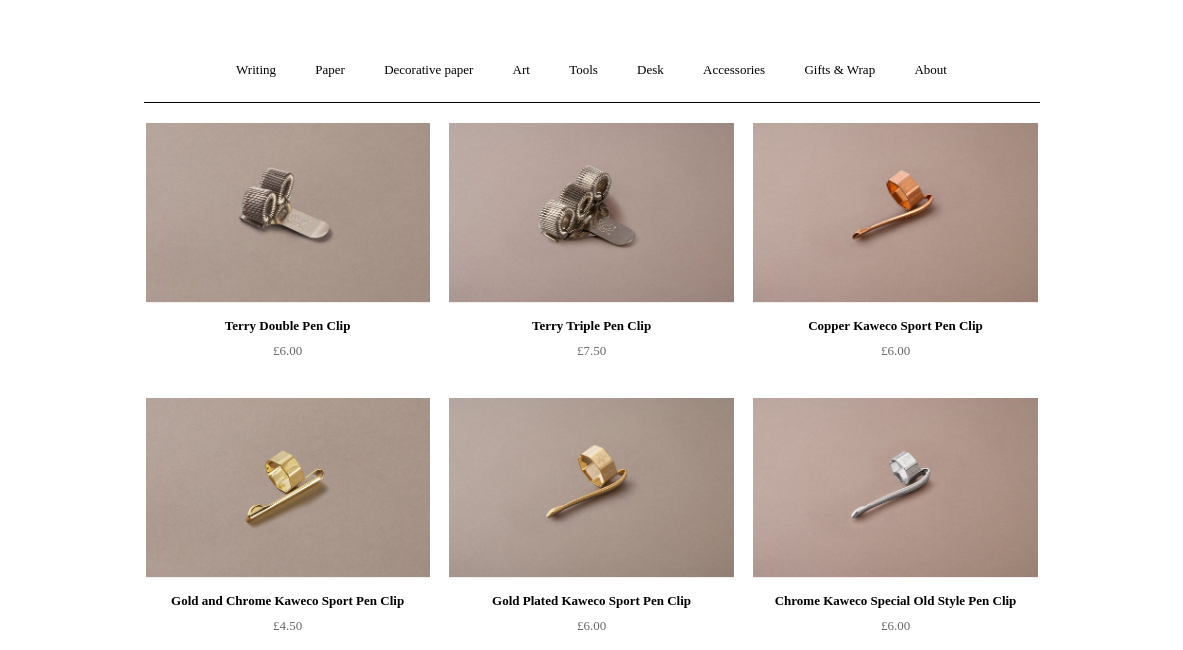 scroll, scrollTop: 0, scrollLeft: 0, axis: both 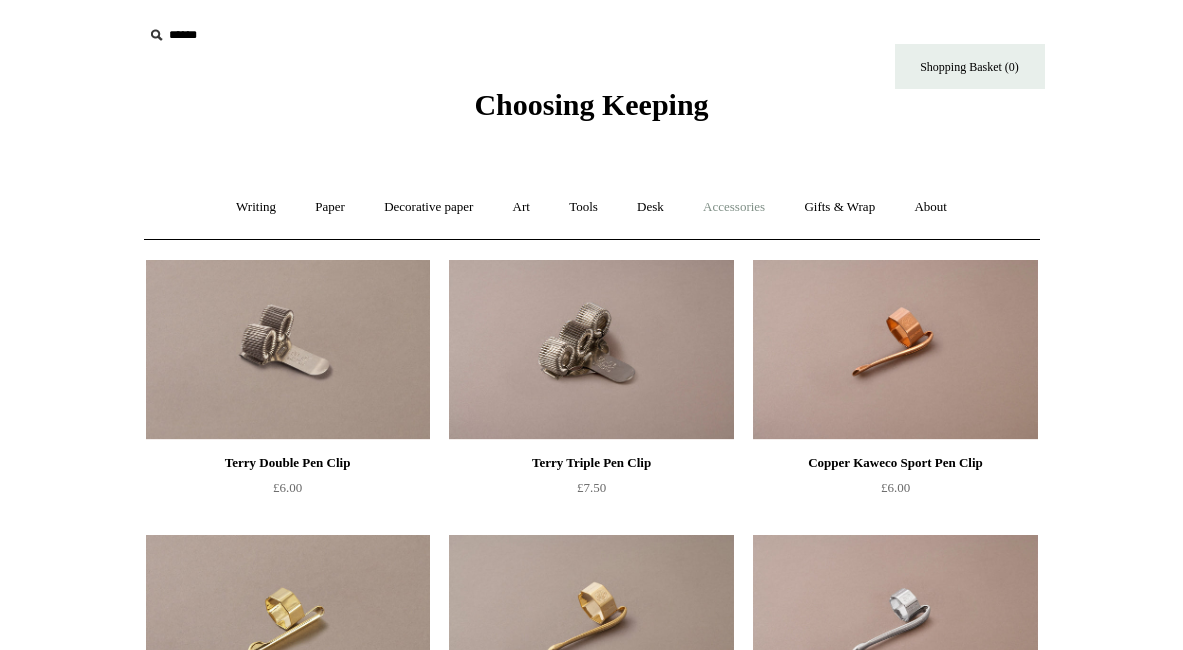 click on "Accessories +" at bounding box center (734, 207) 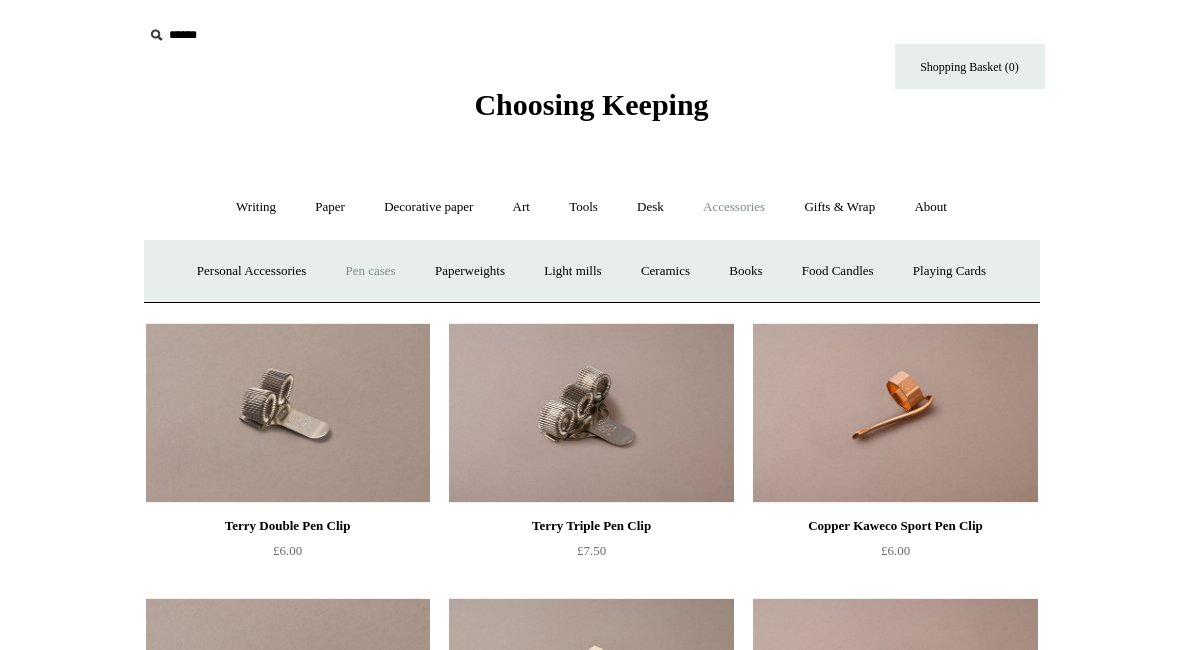 click on "Pen cases" at bounding box center [370, 271] 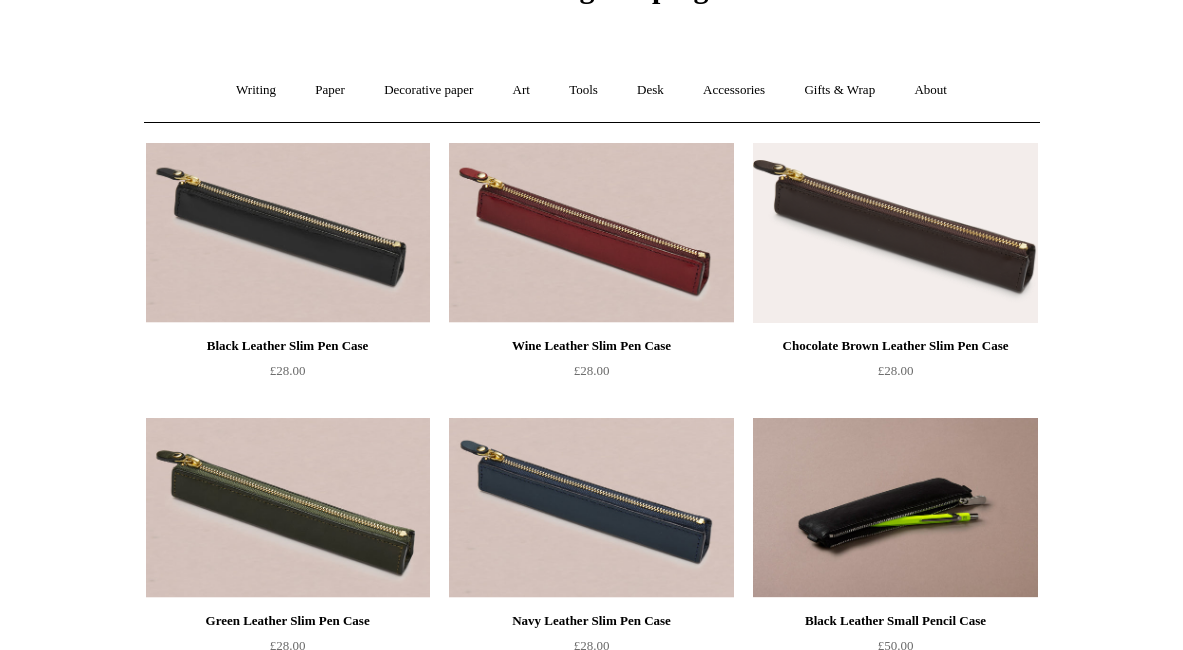 scroll, scrollTop: 0, scrollLeft: 0, axis: both 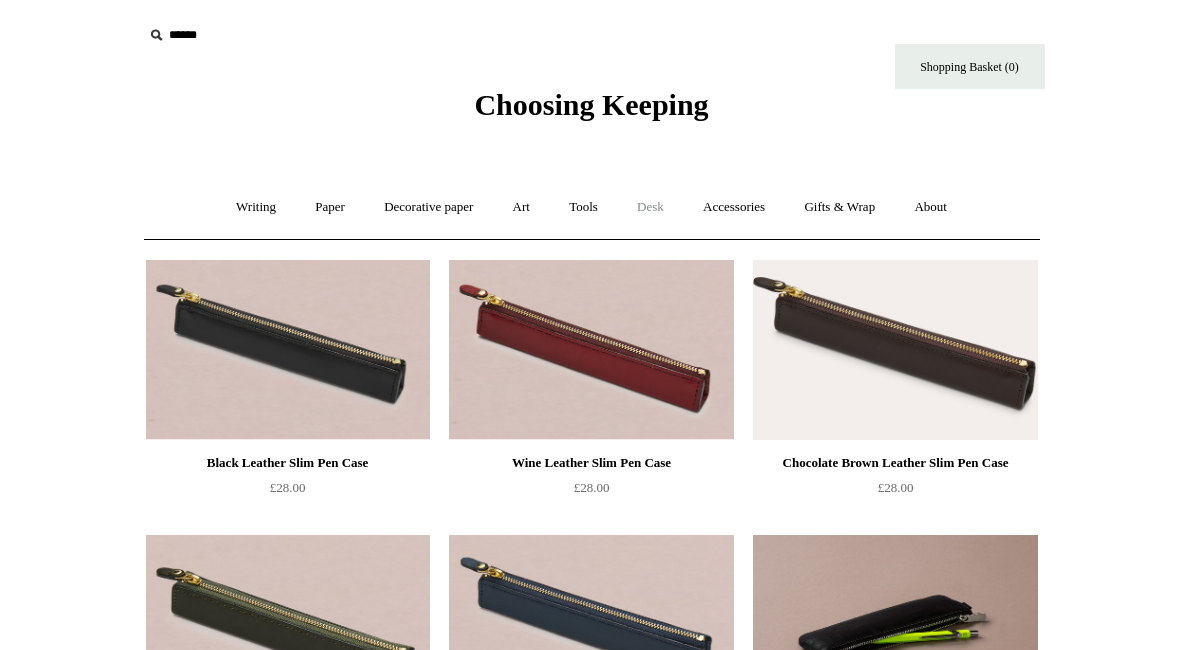 click on "Desk +" at bounding box center [650, 207] 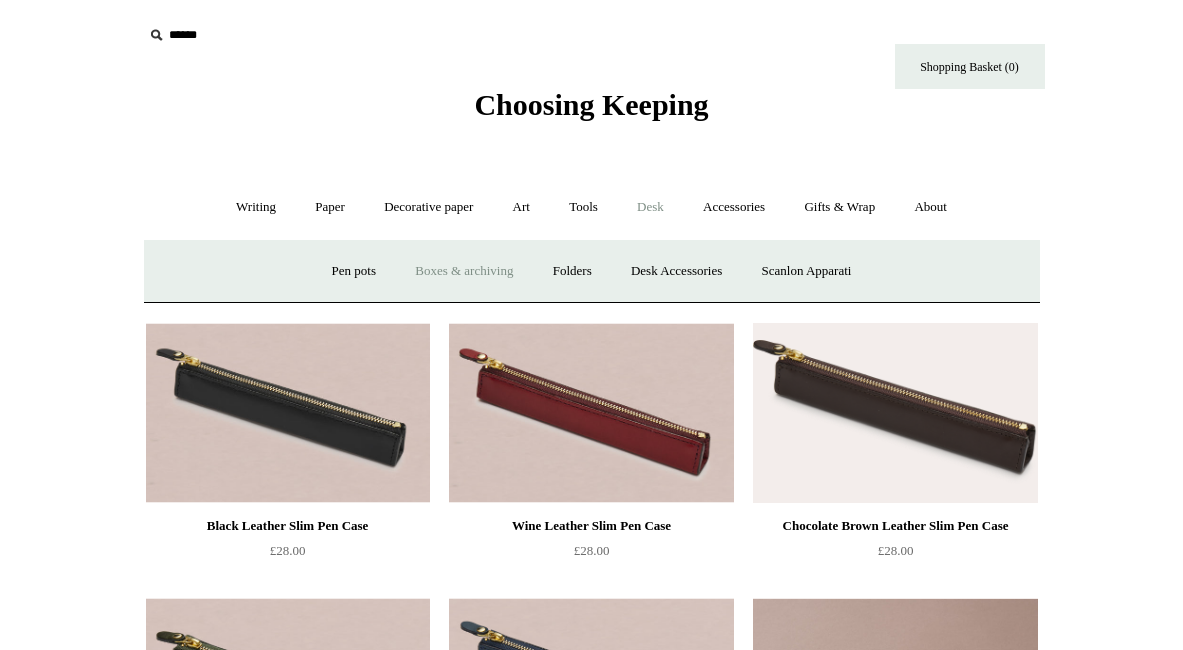 click on "Boxes & archiving" at bounding box center (464, 271) 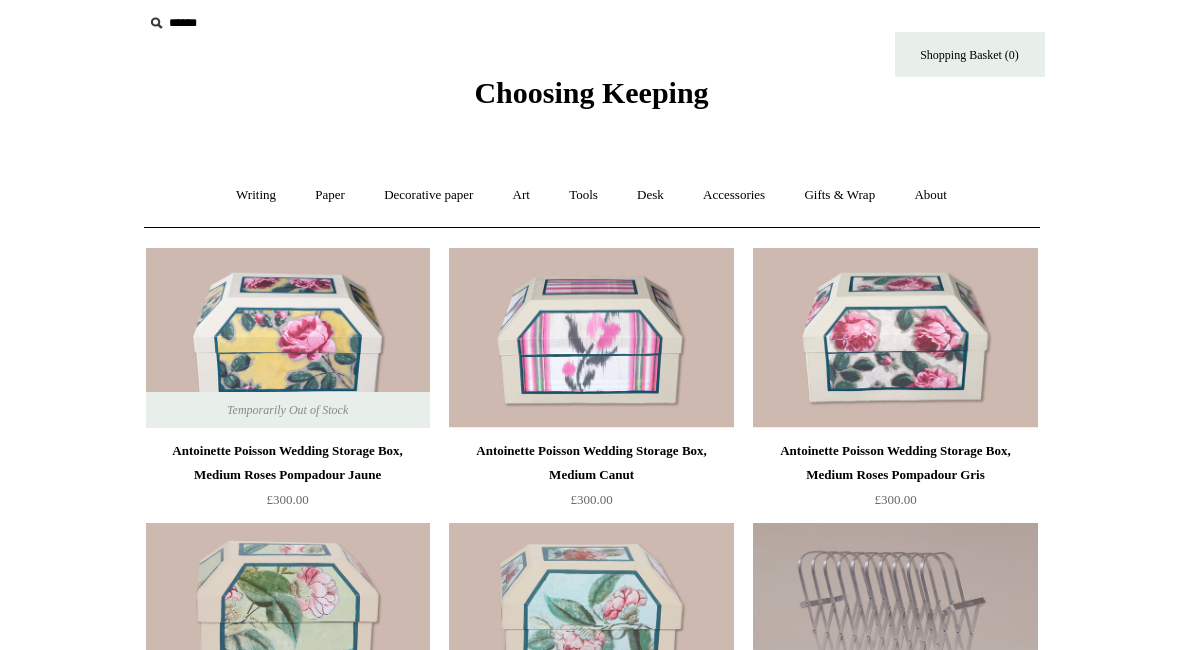 scroll, scrollTop: 11, scrollLeft: 0, axis: vertical 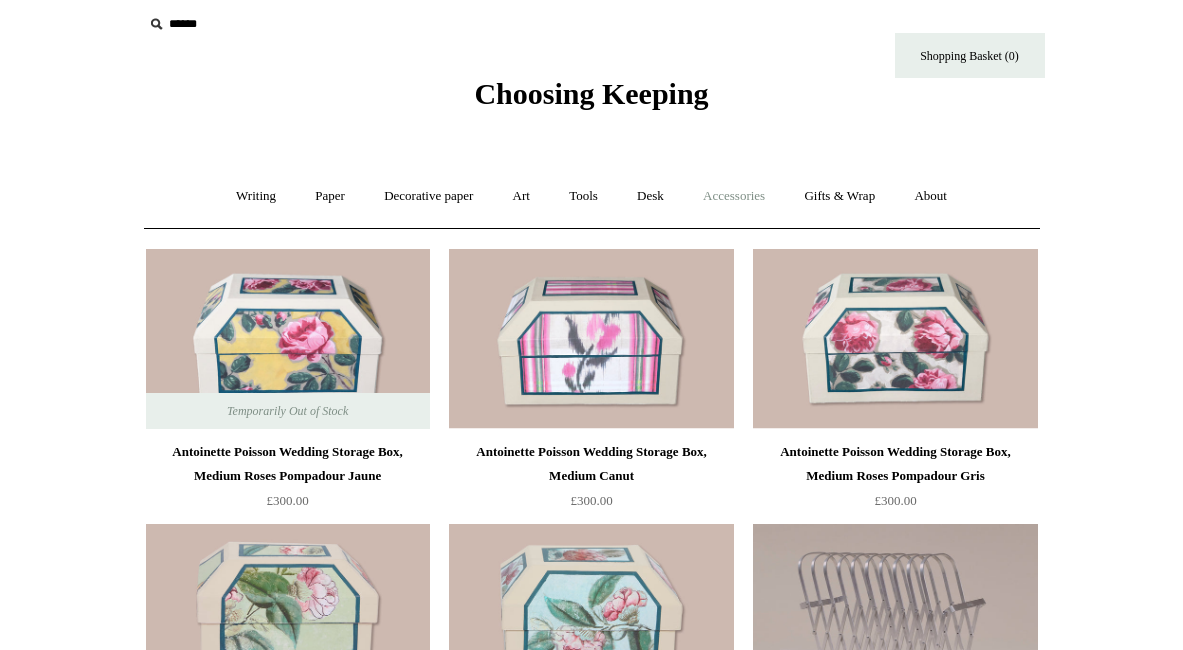 click on "Accessories +" at bounding box center [734, 196] 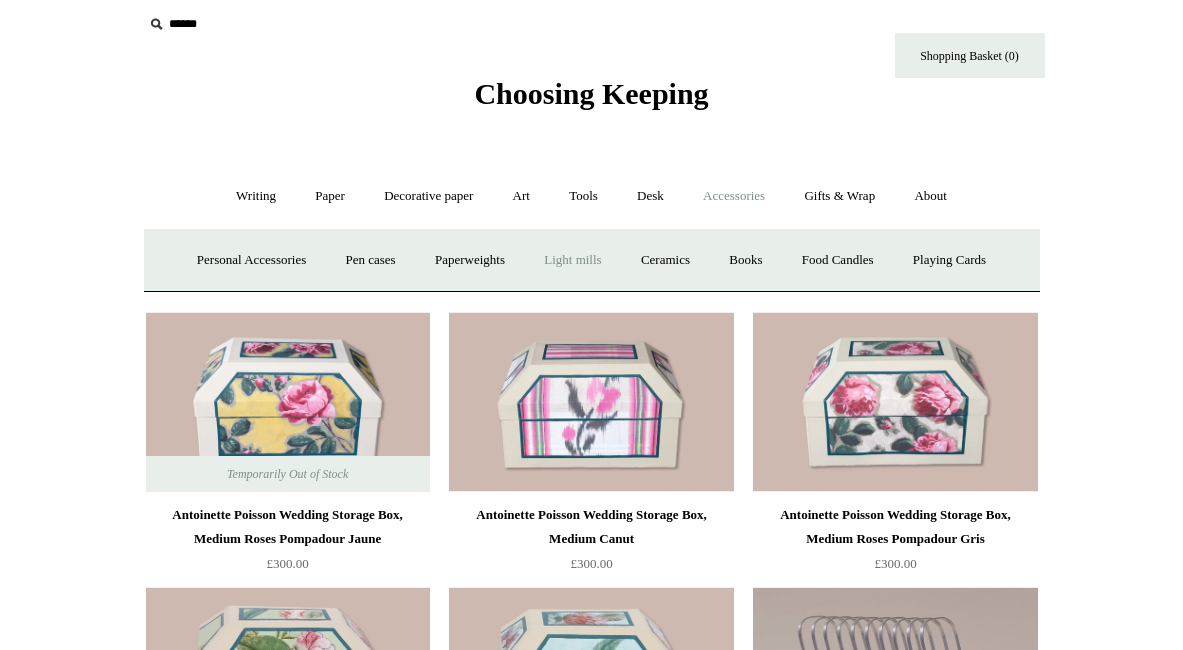 click on "Light mills" at bounding box center [572, 260] 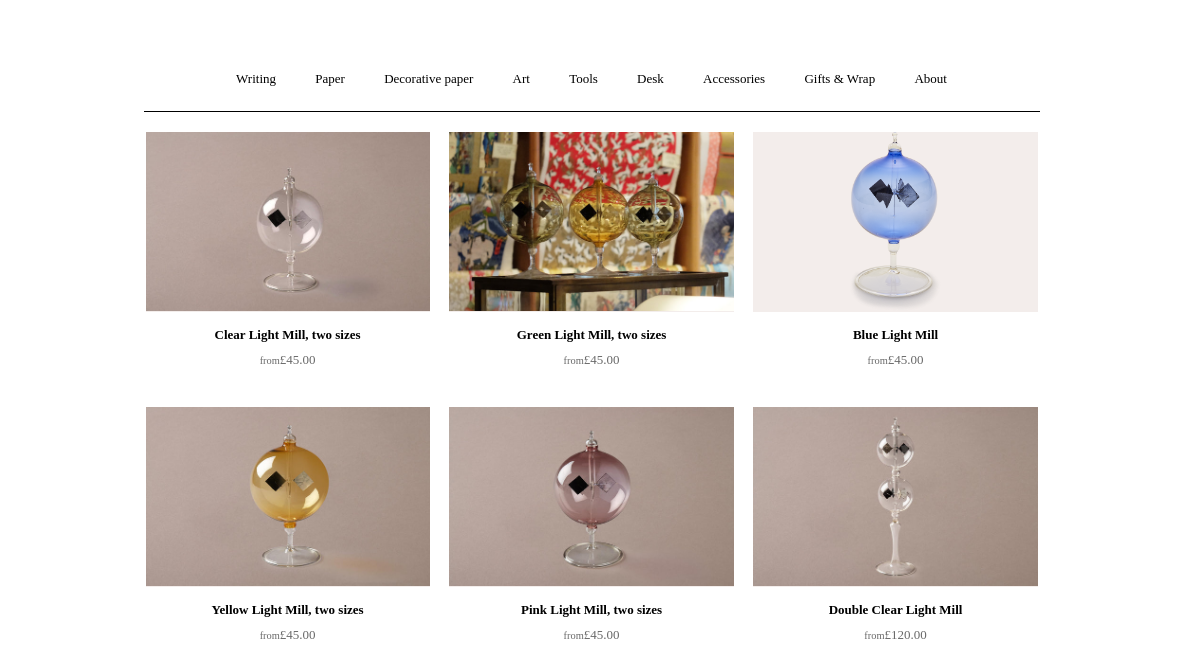 scroll, scrollTop: 0, scrollLeft: 0, axis: both 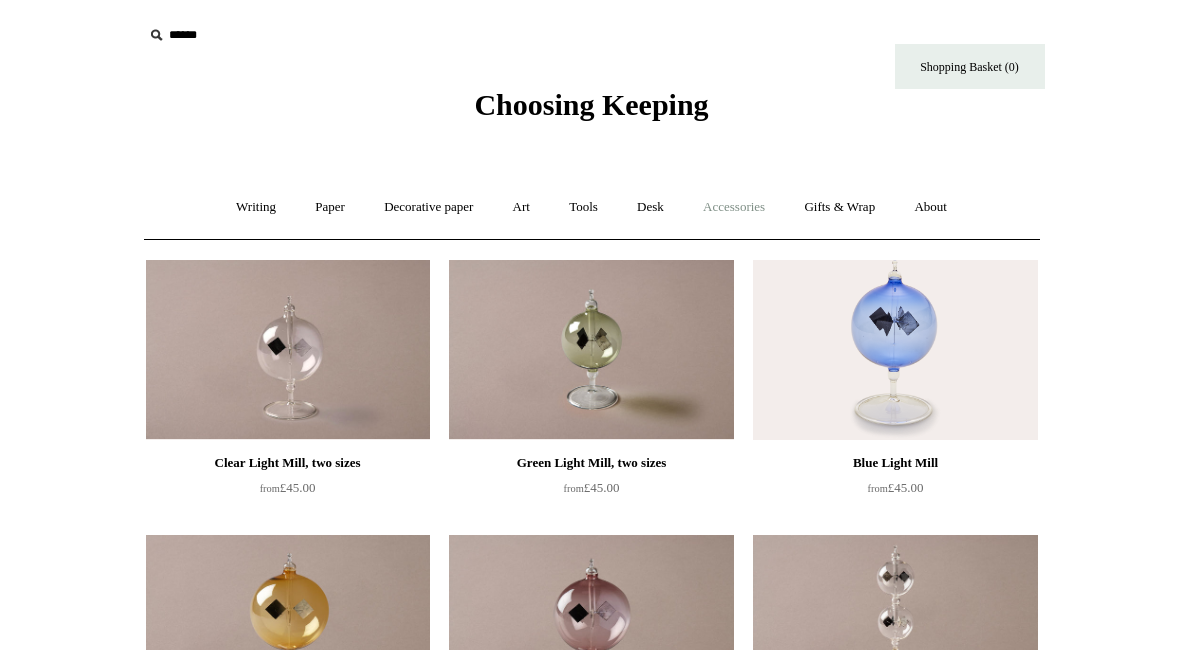 click on "Accessories +" at bounding box center [734, 207] 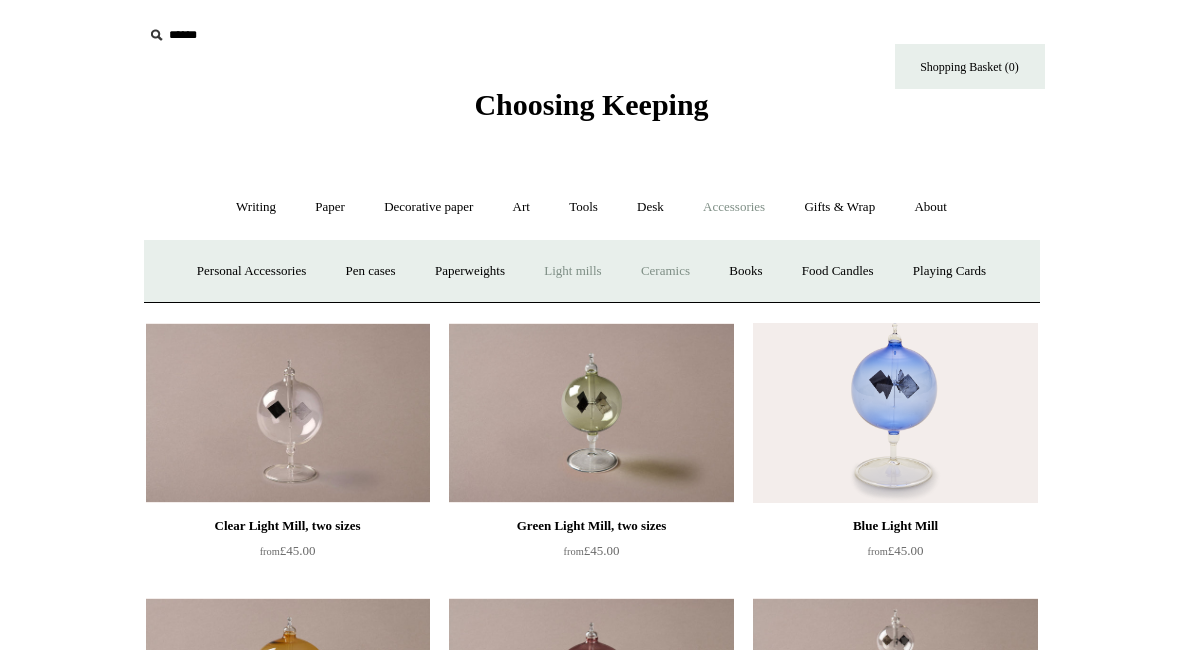 click on "Ceramics  +" at bounding box center [665, 271] 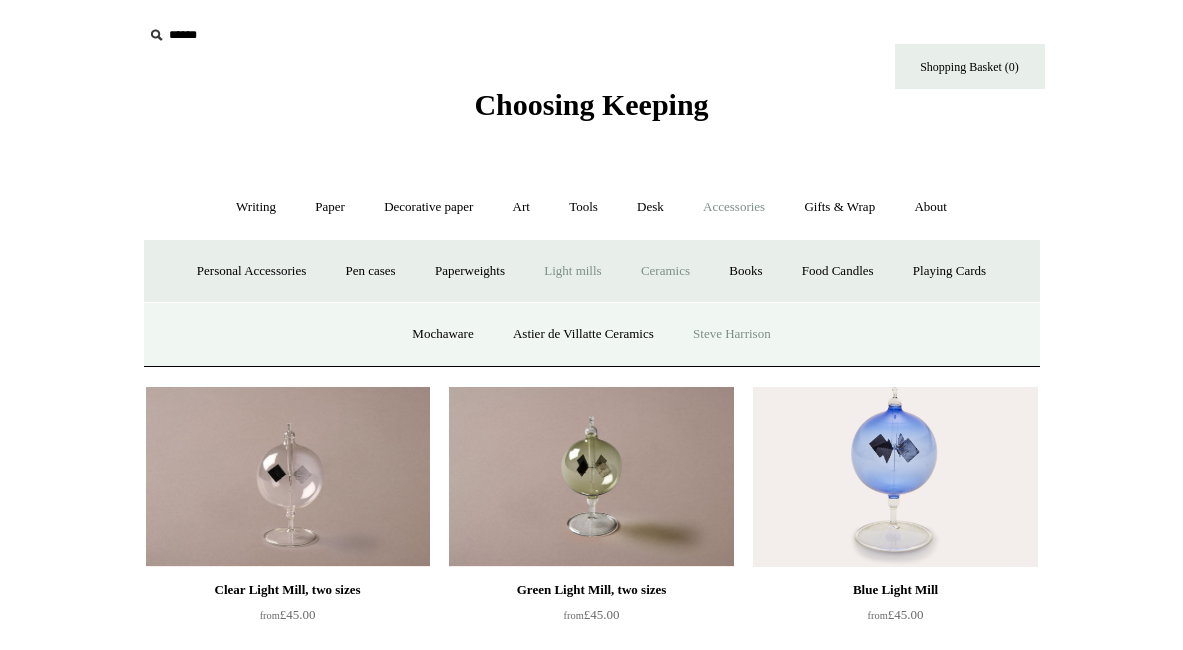click on "Steve Harrison" at bounding box center [732, 334] 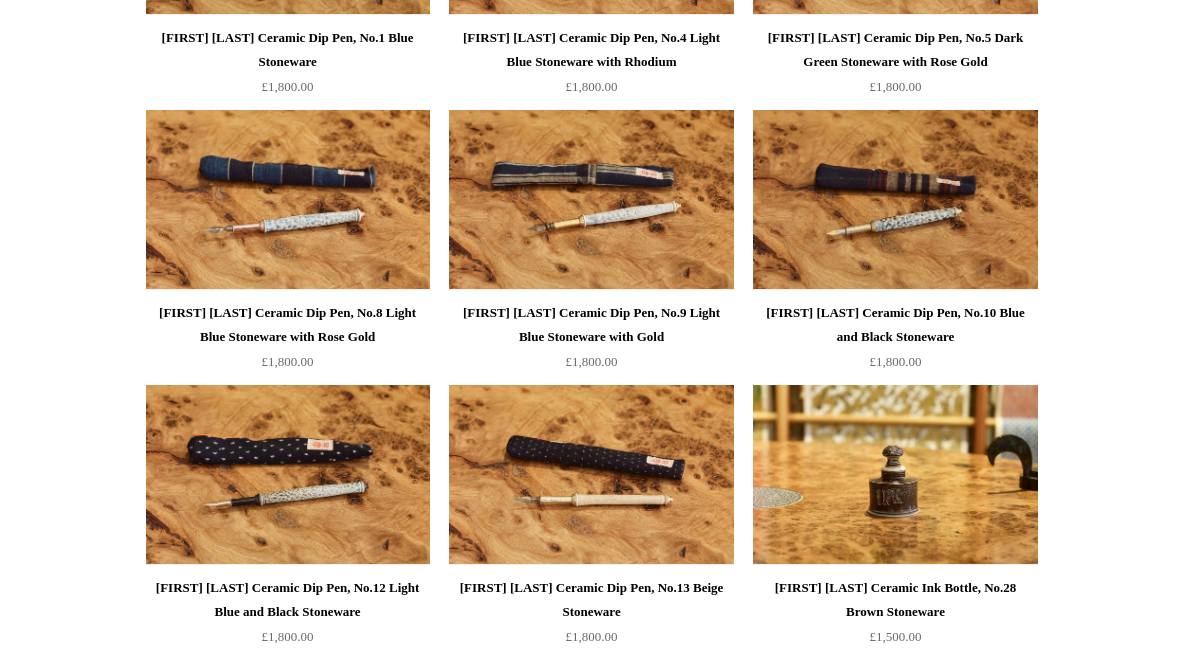 scroll, scrollTop: 0, scrollLeft: 0, axis: both 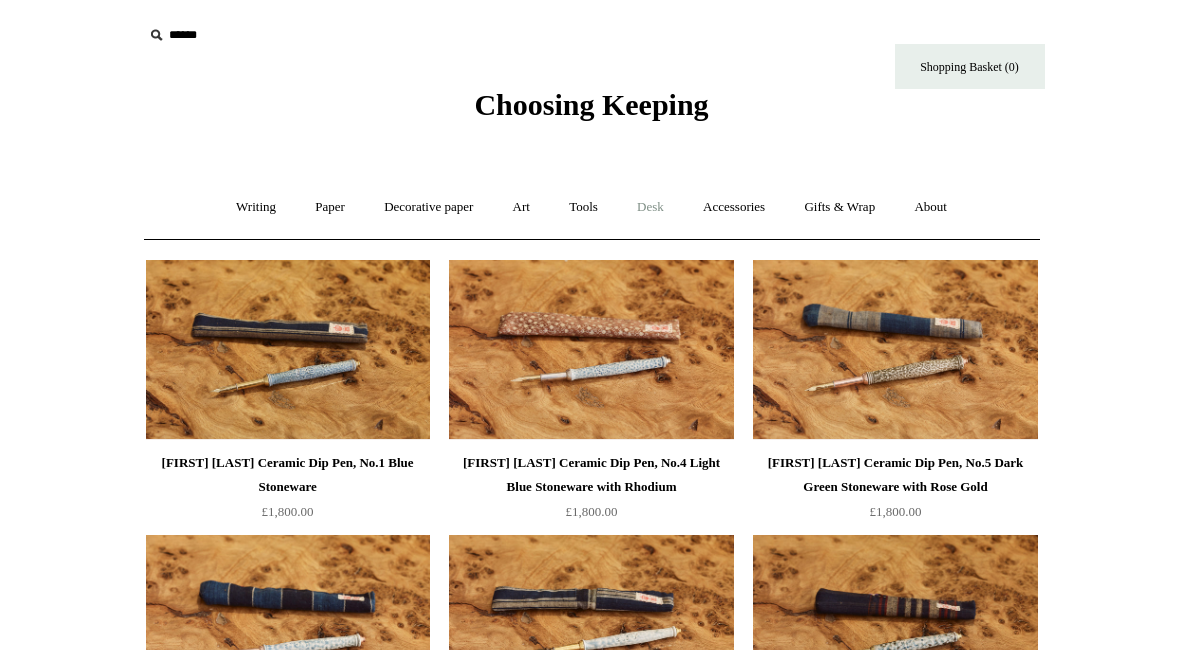 click on "Desk +" at bounding box center [650, 207] 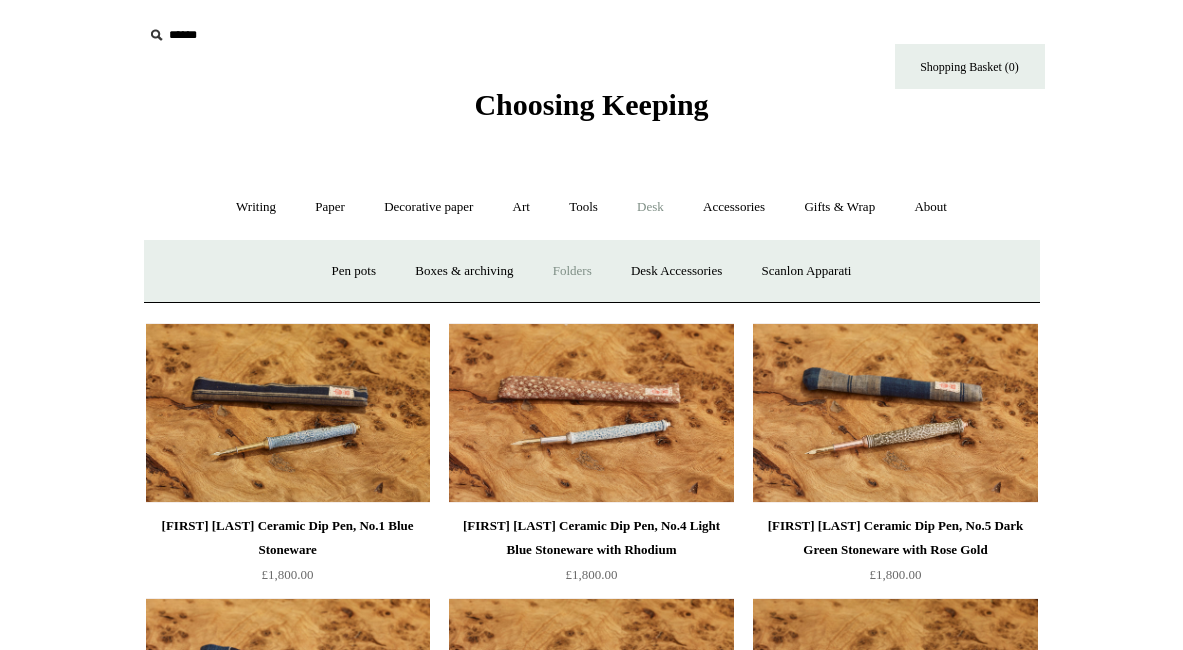 click on "Folders" at bounding box center [572, 271] 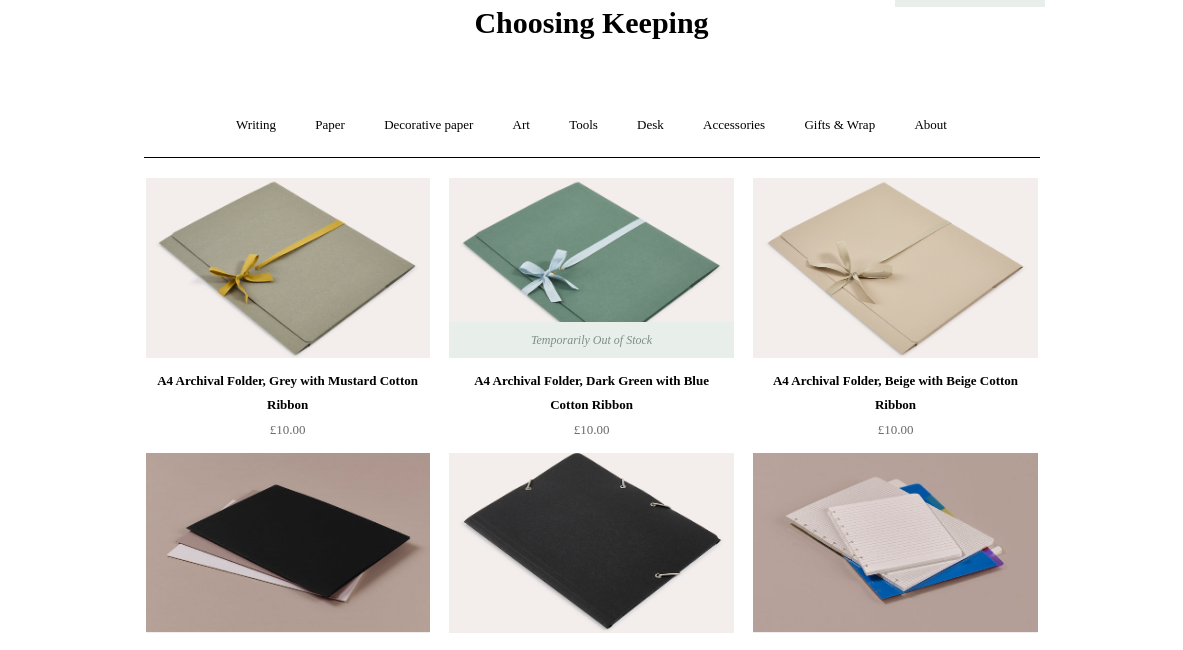 scroll, scrollTop: 0, scrollLeft: 0, axis: both 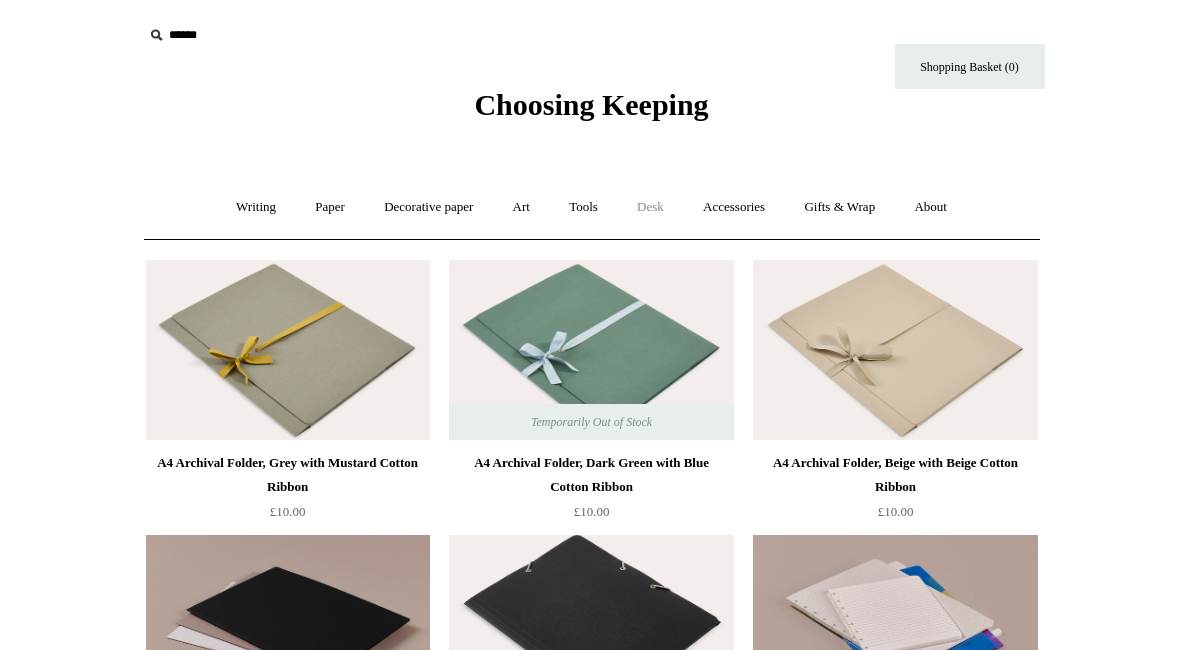 click on "Desk +" at bounding box center (650, 207) 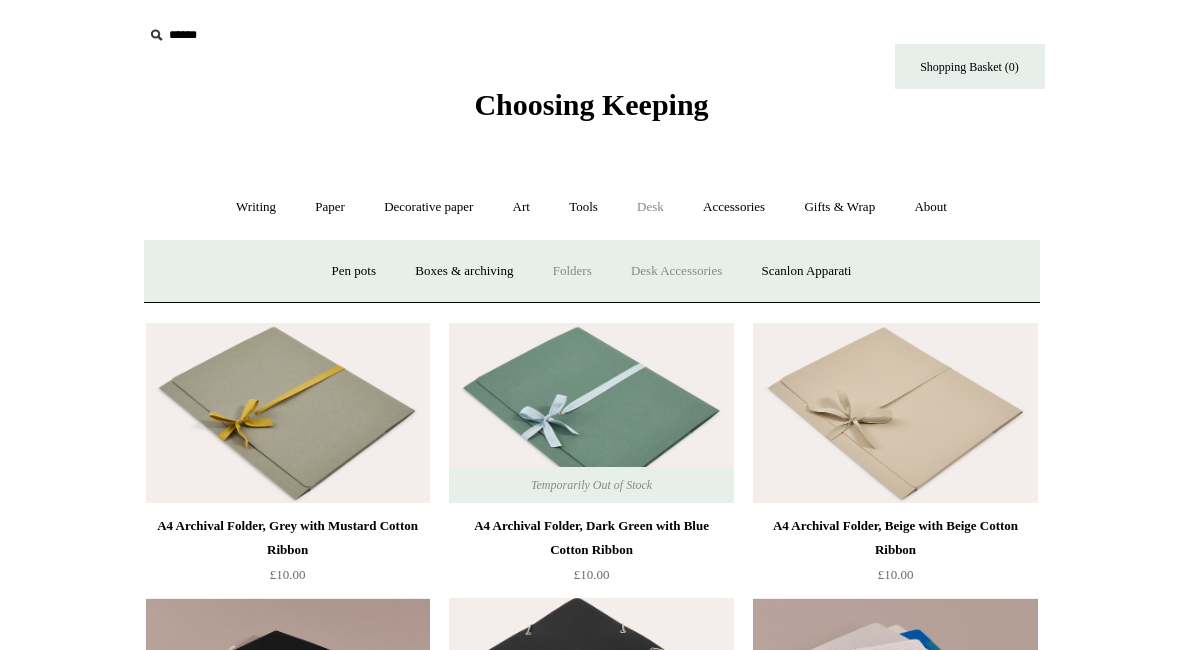 click on "Desk Accessories" at bounding box center (676, 271) 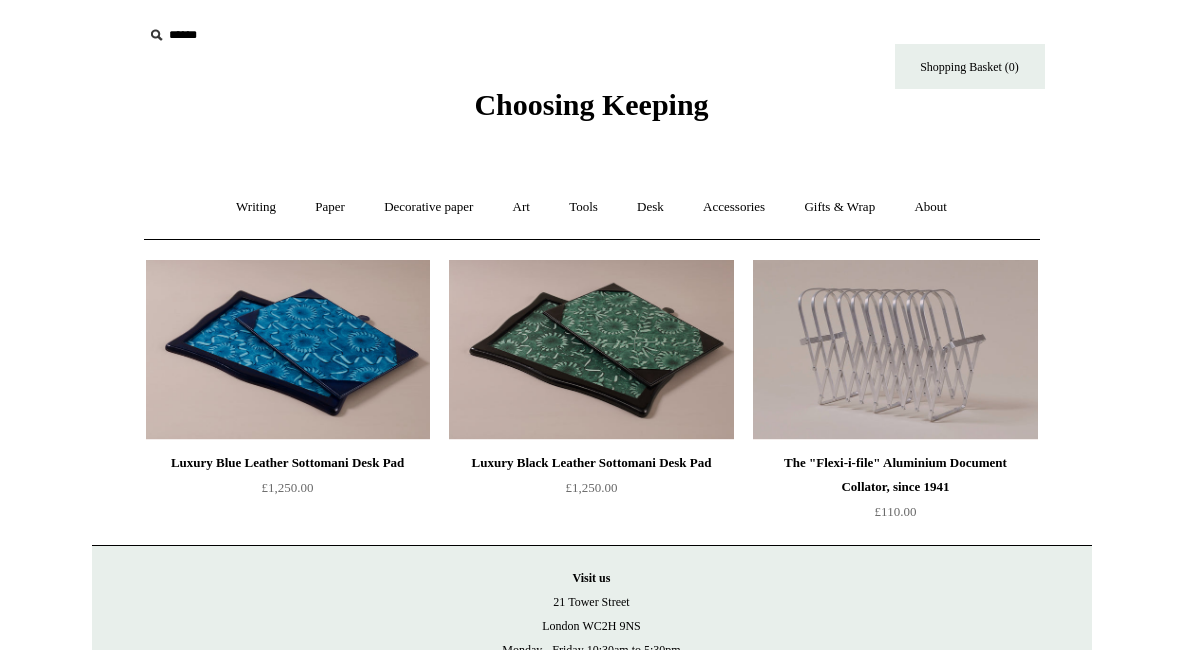 scroll, scrollTop: 0, scrollLeft: 0, axis: both 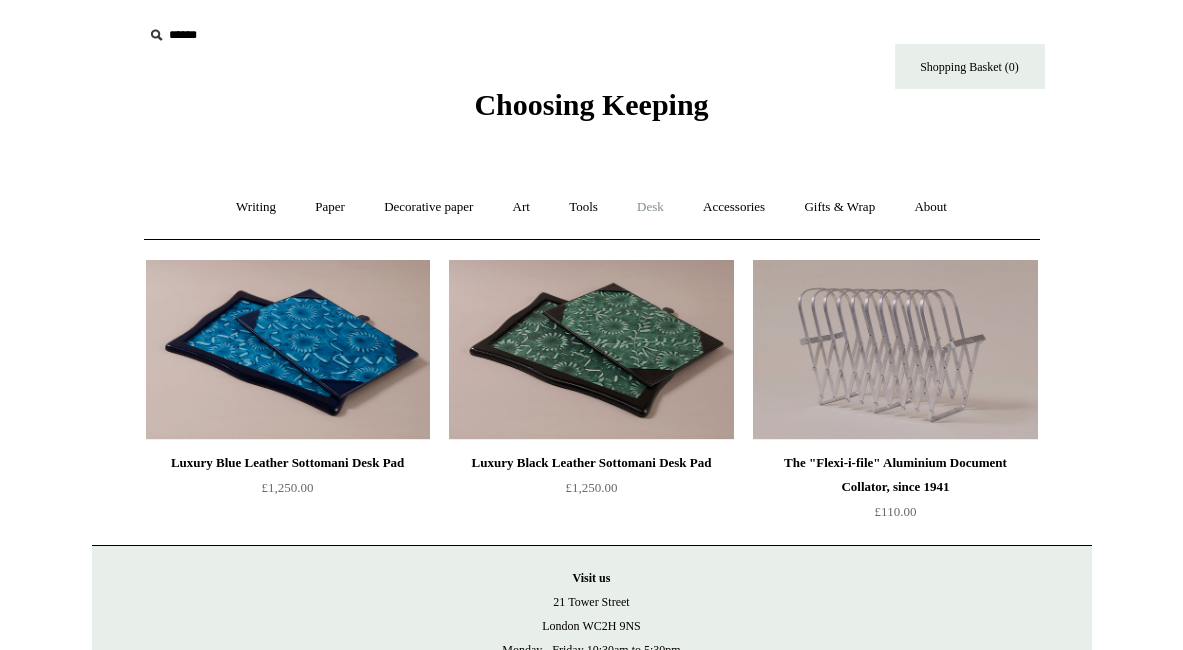 click on "Desk +" at bounding box center (650, 207) 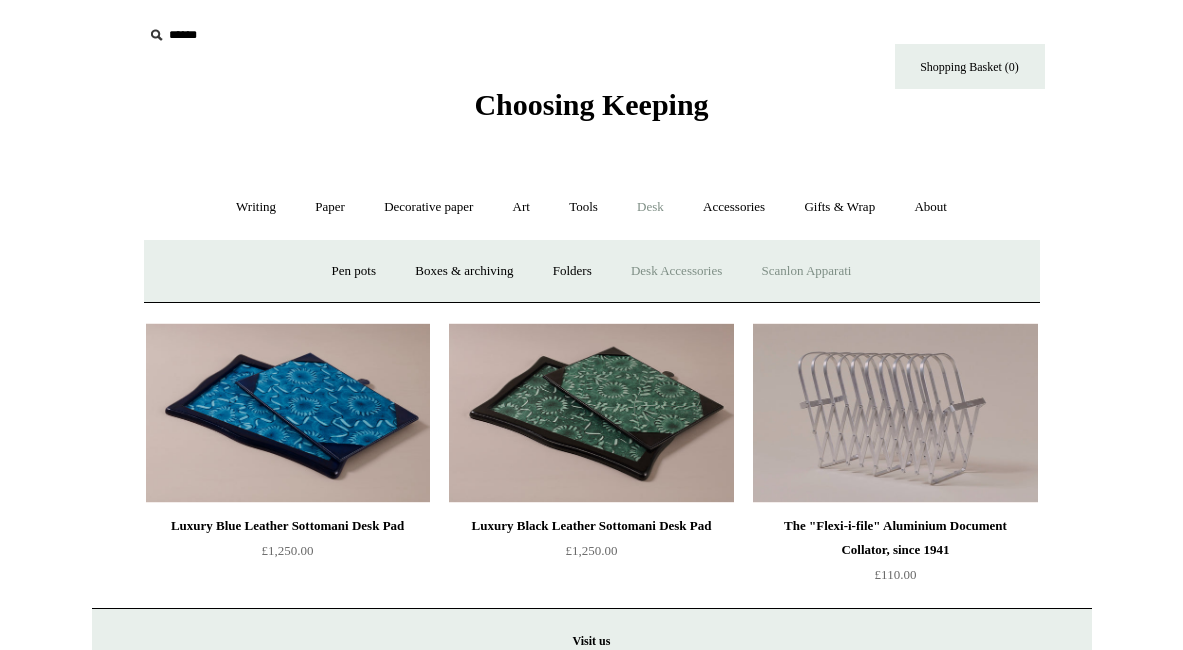 click on "Scanlon Apparati" at bounding box center (807, 271) 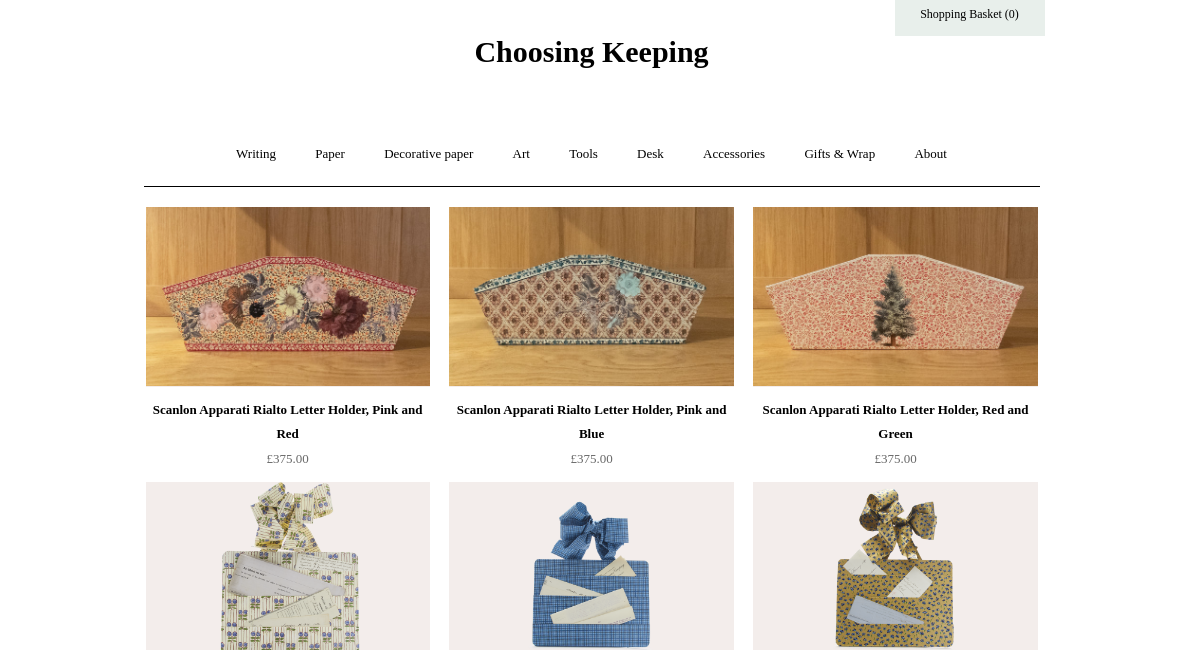 scroll, scrollTop: 0, scrollLeft: 0, axis: both 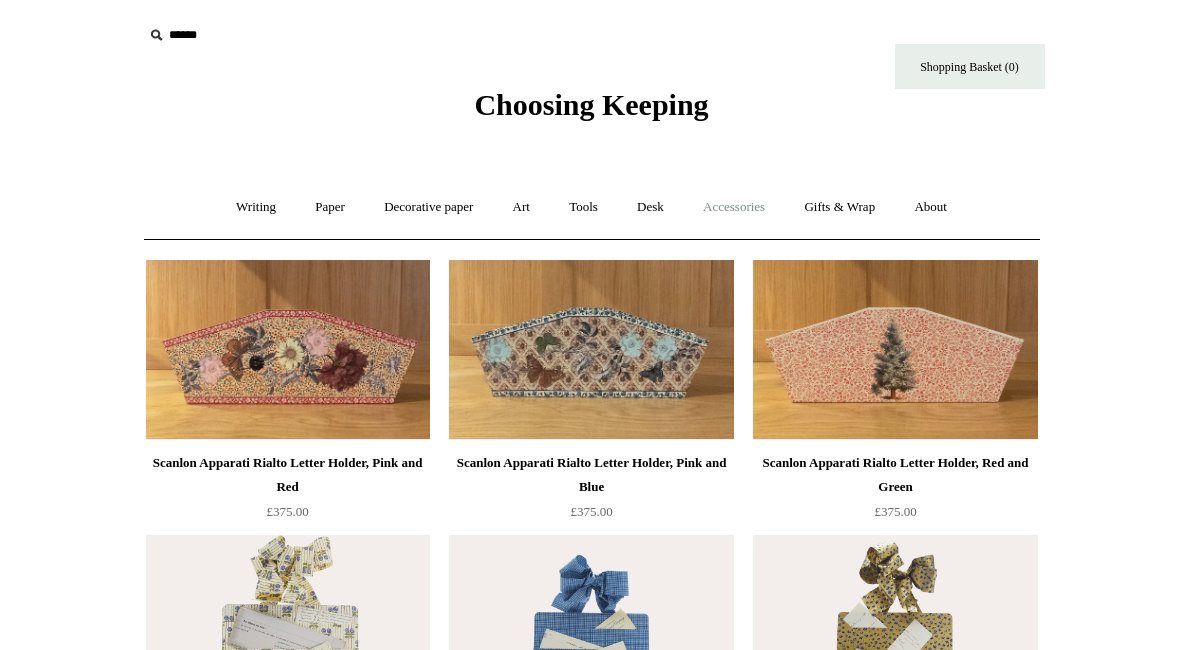 click on "Accessories +" at bounding box center [734, 207] 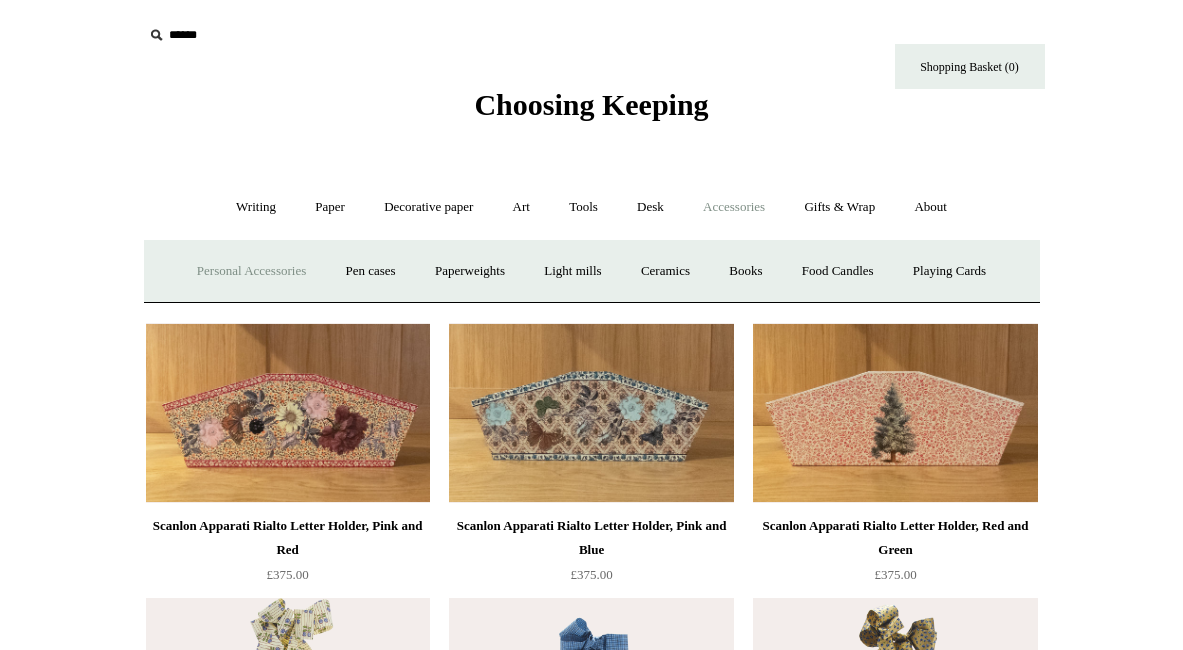 click on "Personal Accessories +" at bounding box center (251, 271) 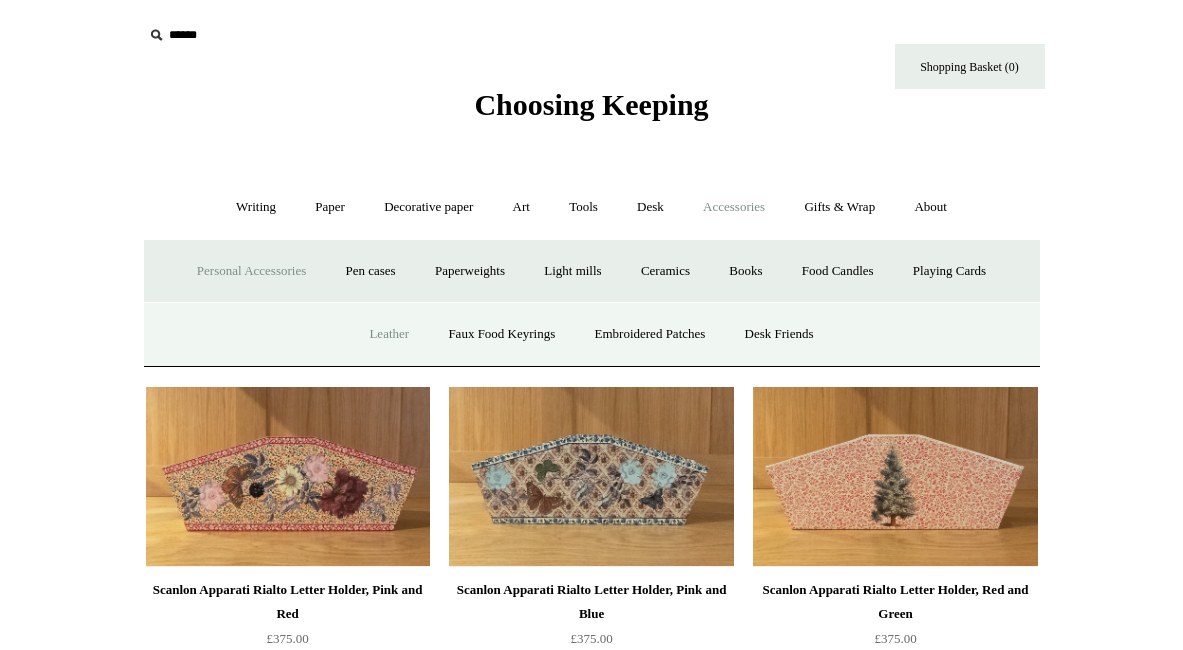click on "Leather" at bounding box center [389, 334] 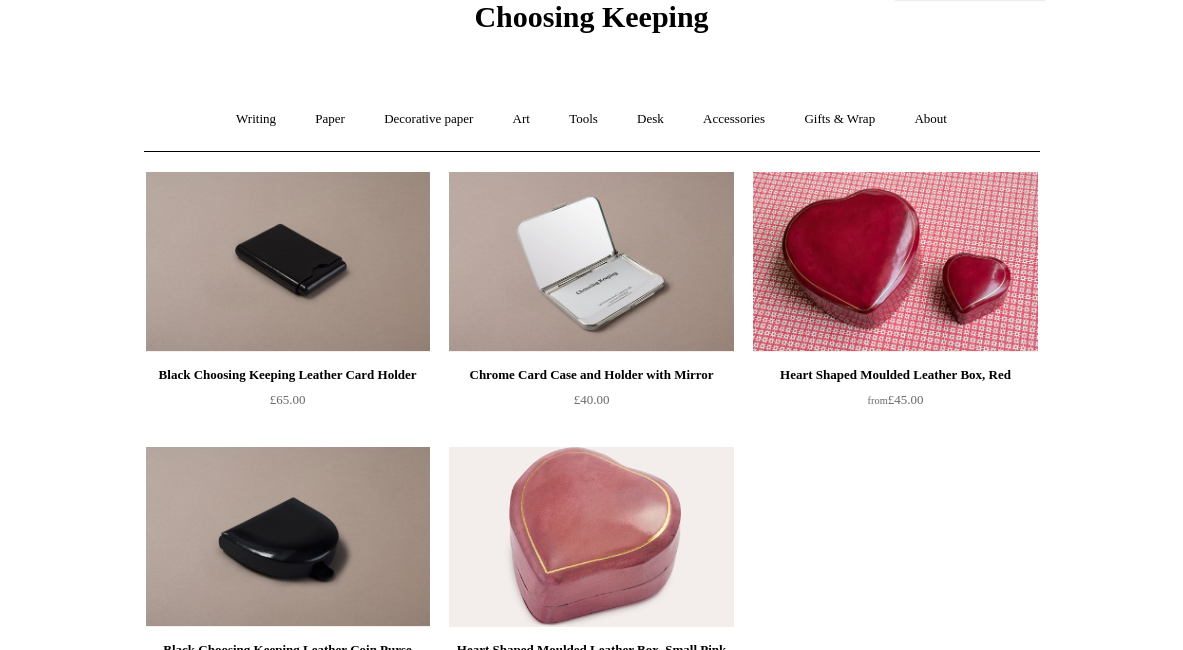 scroll, scrollTop: 0, scrollLeft: 0, axis: both 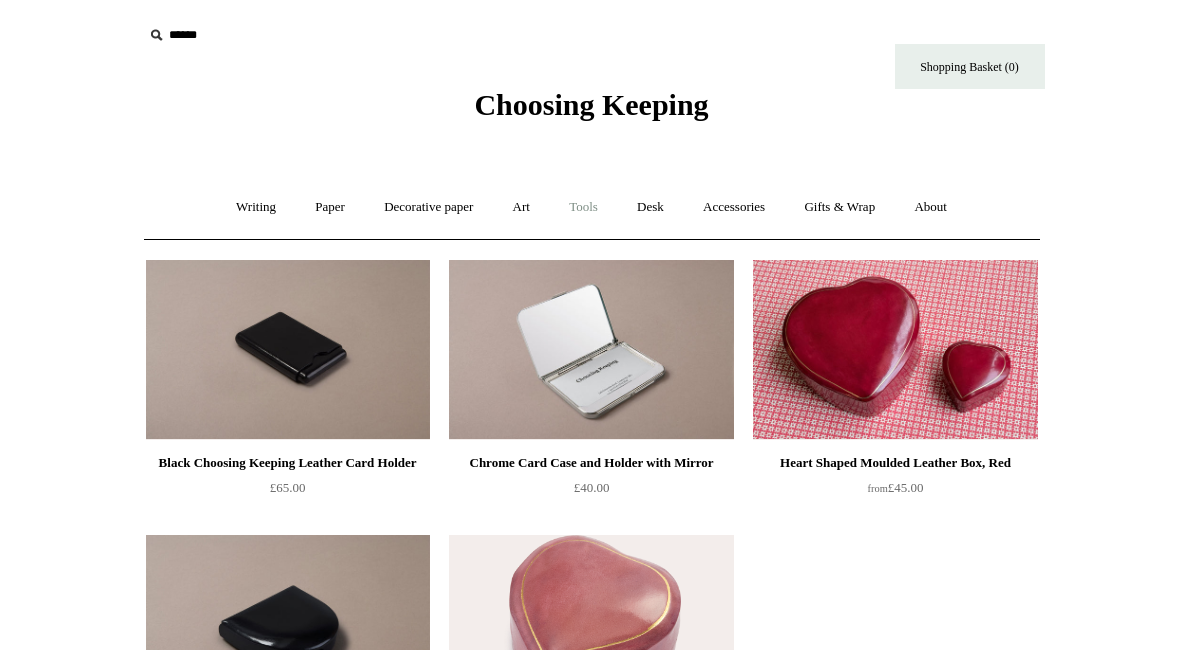 click on "Tools +" at bounding box center [583, 207] 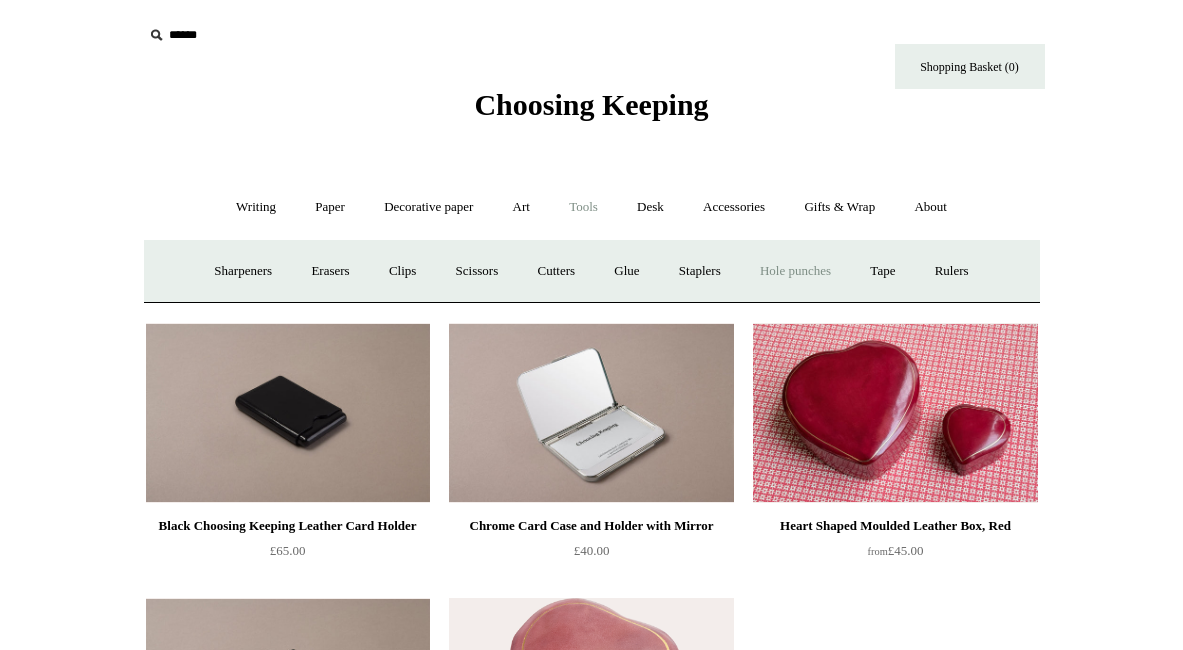 click on "Hole punches" at bounding box center [795, 271] 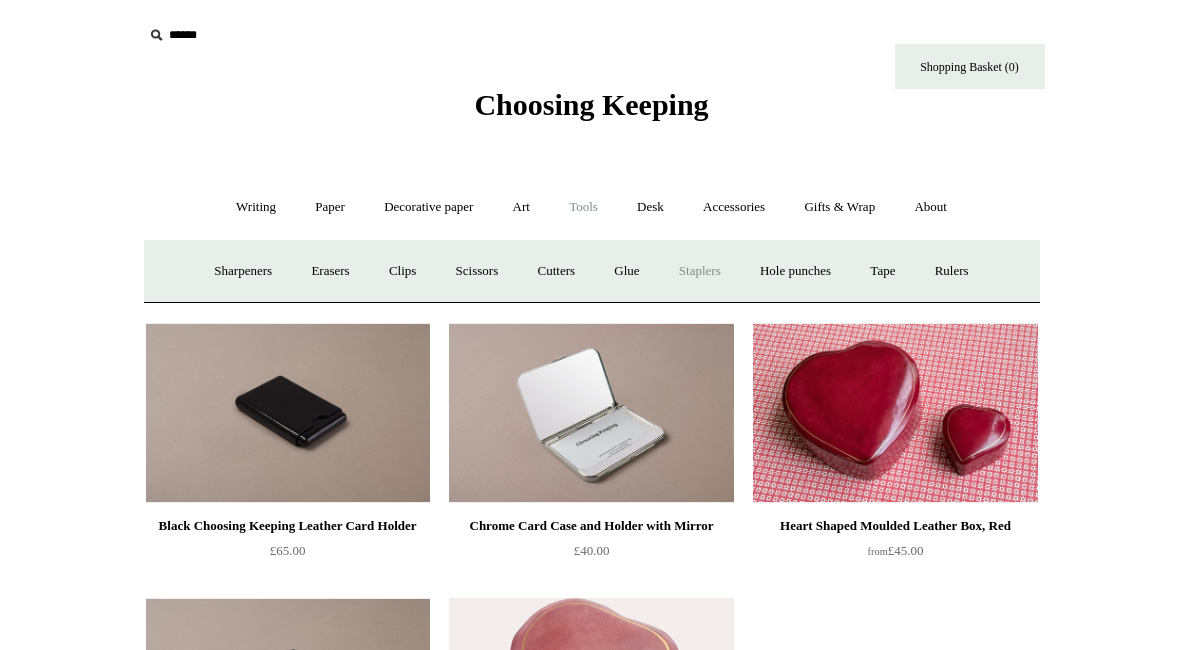 click on "Staplers +" at bounding box center [700, 271] 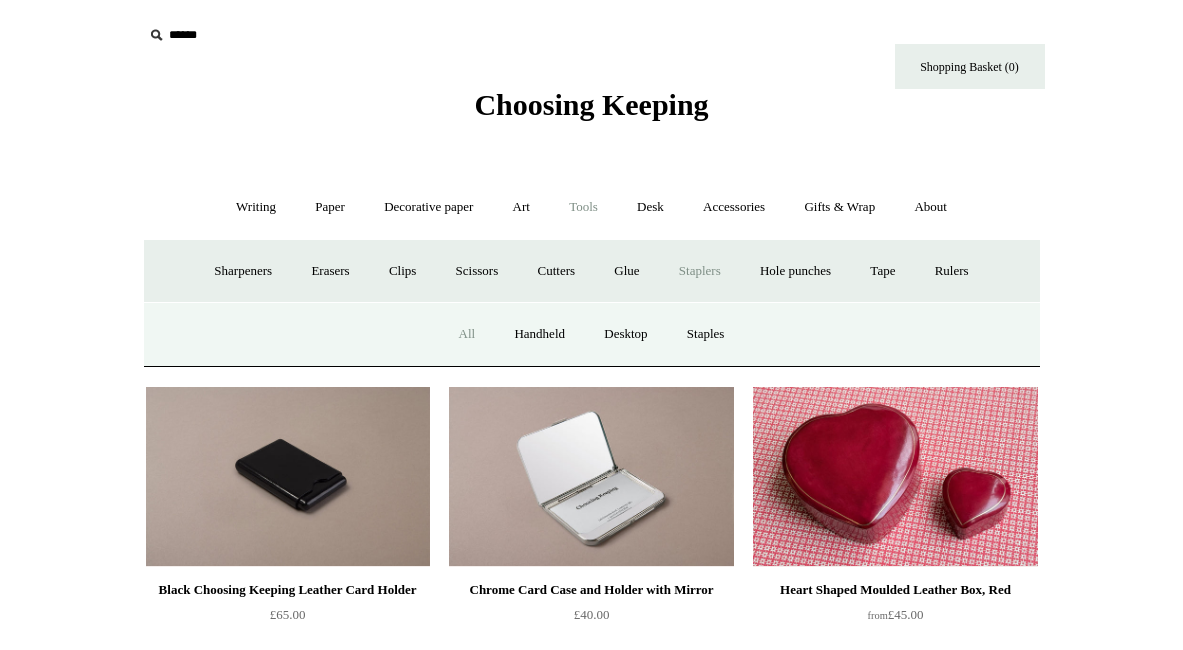 click on "All" at bounding box center [467, 334] 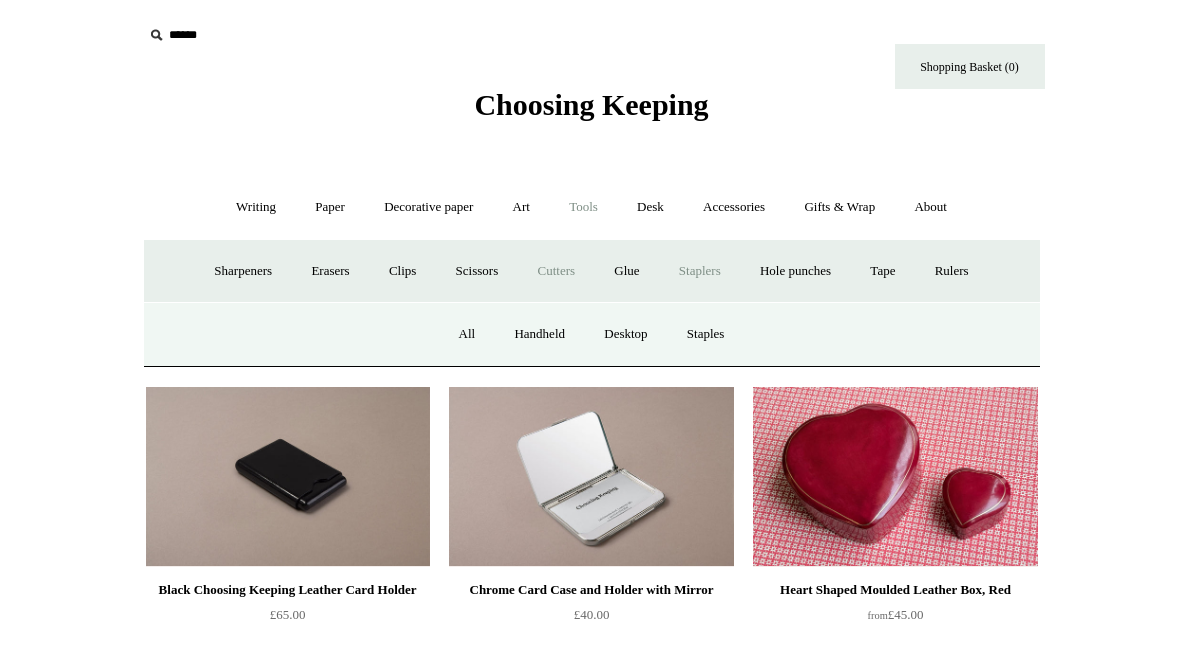 click on "Cutters" at bounding box center [556, 271] 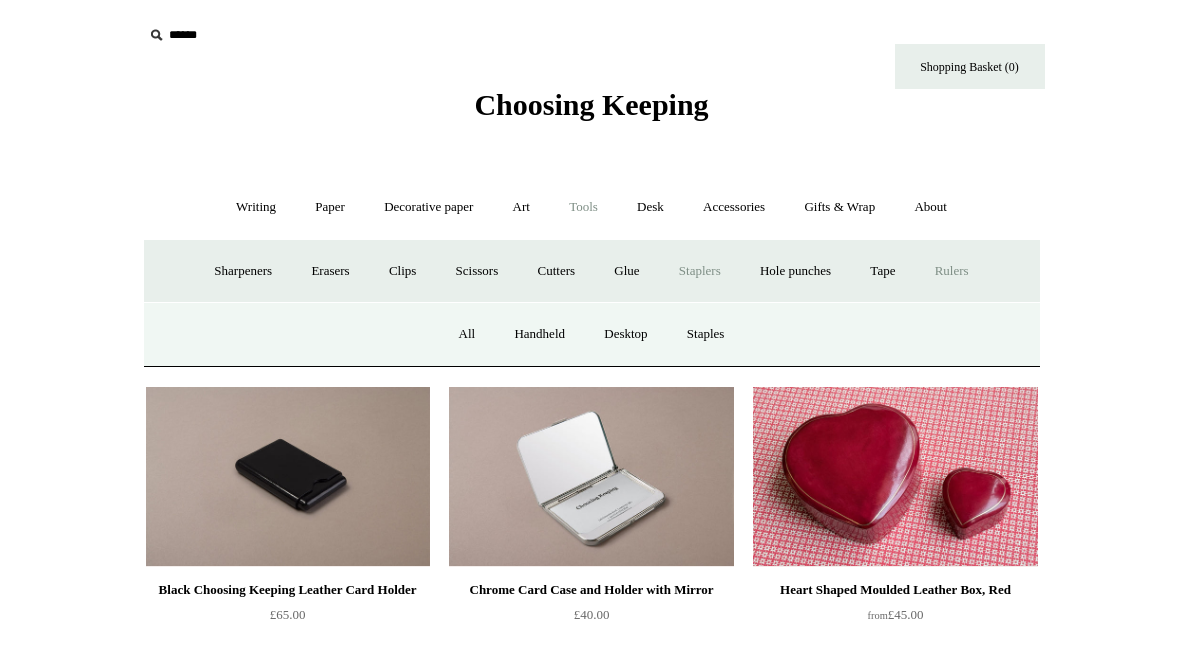 click on "Rulers" at bounding box center (952, 271) 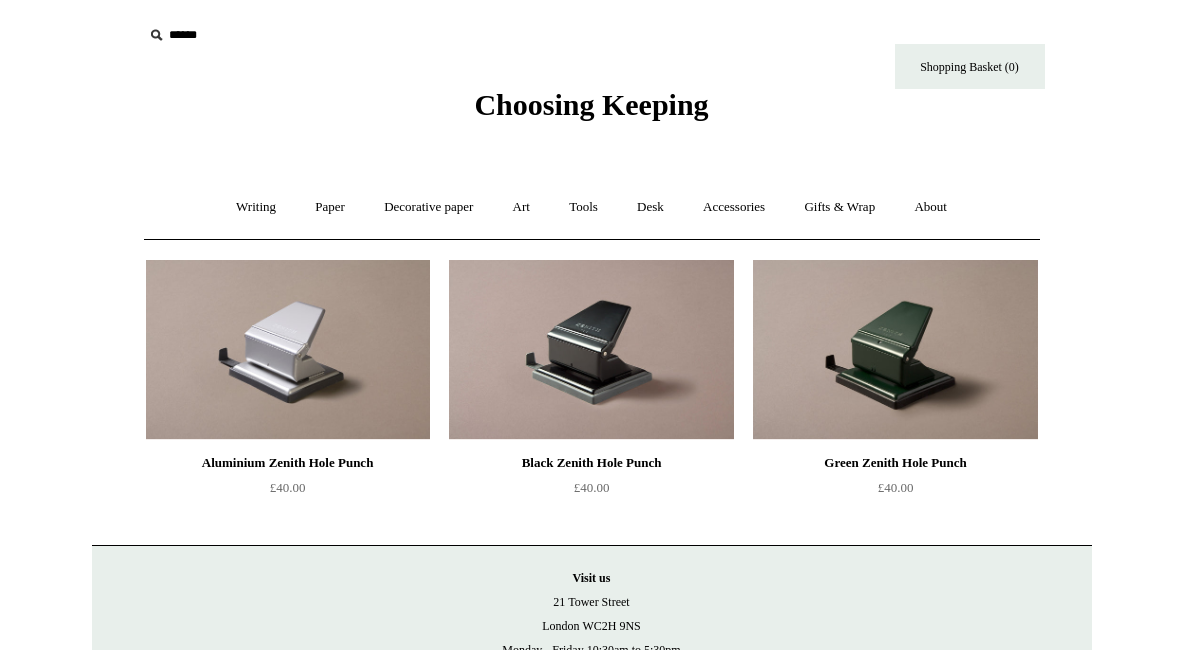 scroll, scrollTop: 0, scrollLeft: 0, axis: both 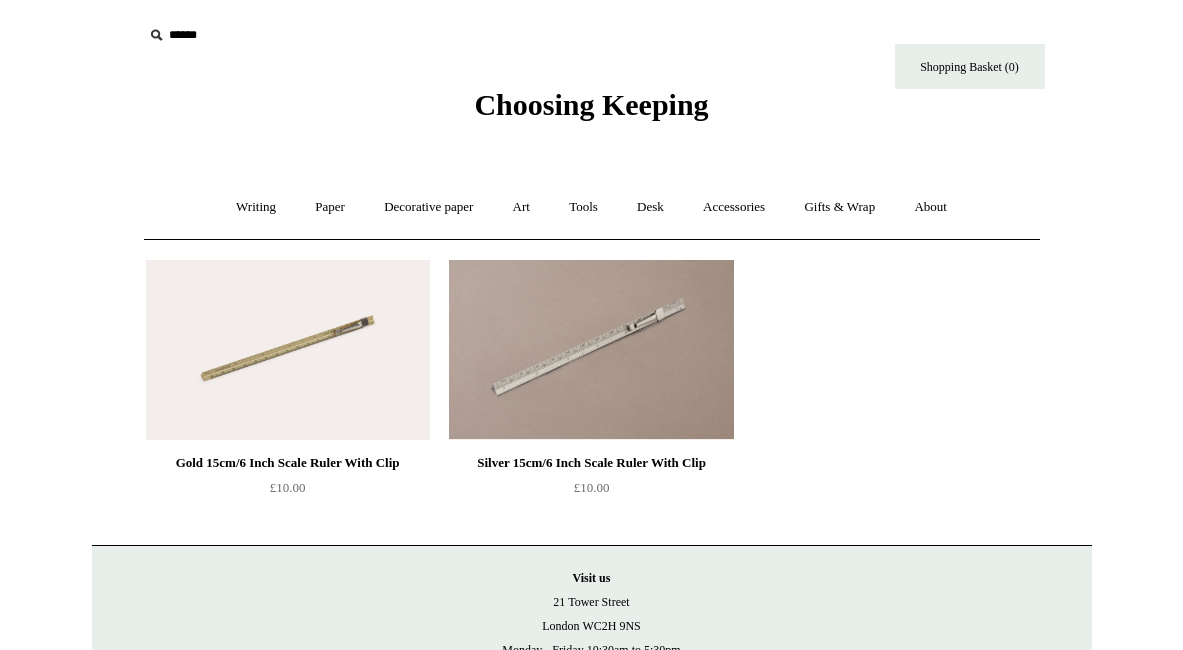 click at bounding box center [288, 350] 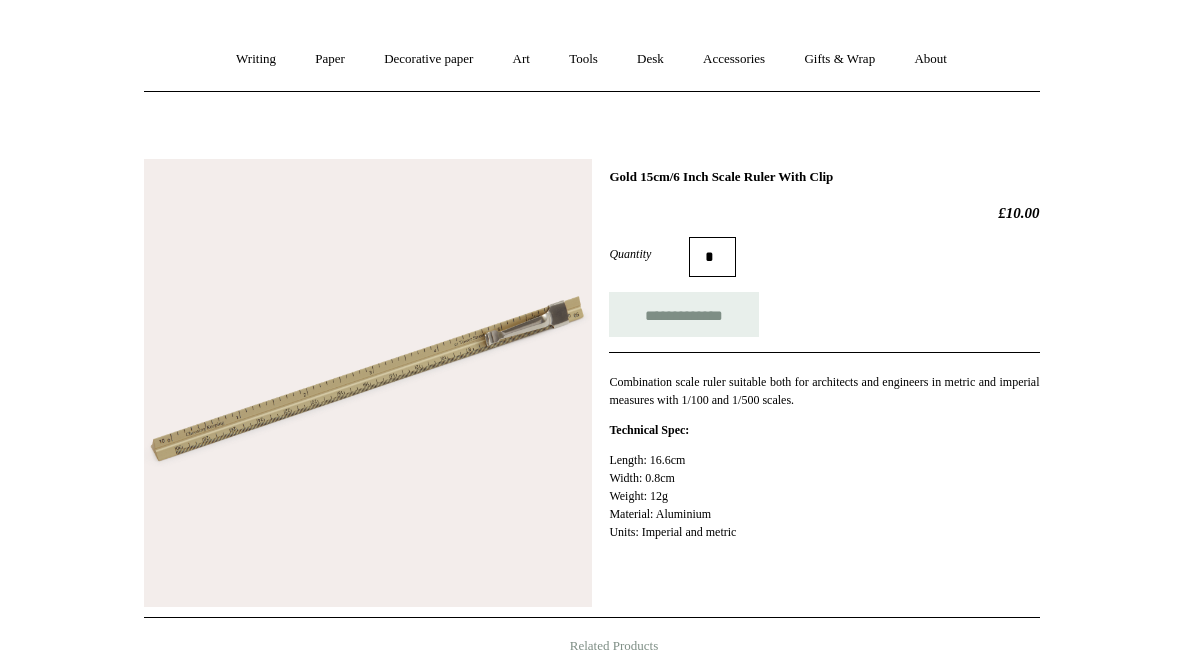 scroll, scrollTop: 0, scrollLeft: 0, axis: both 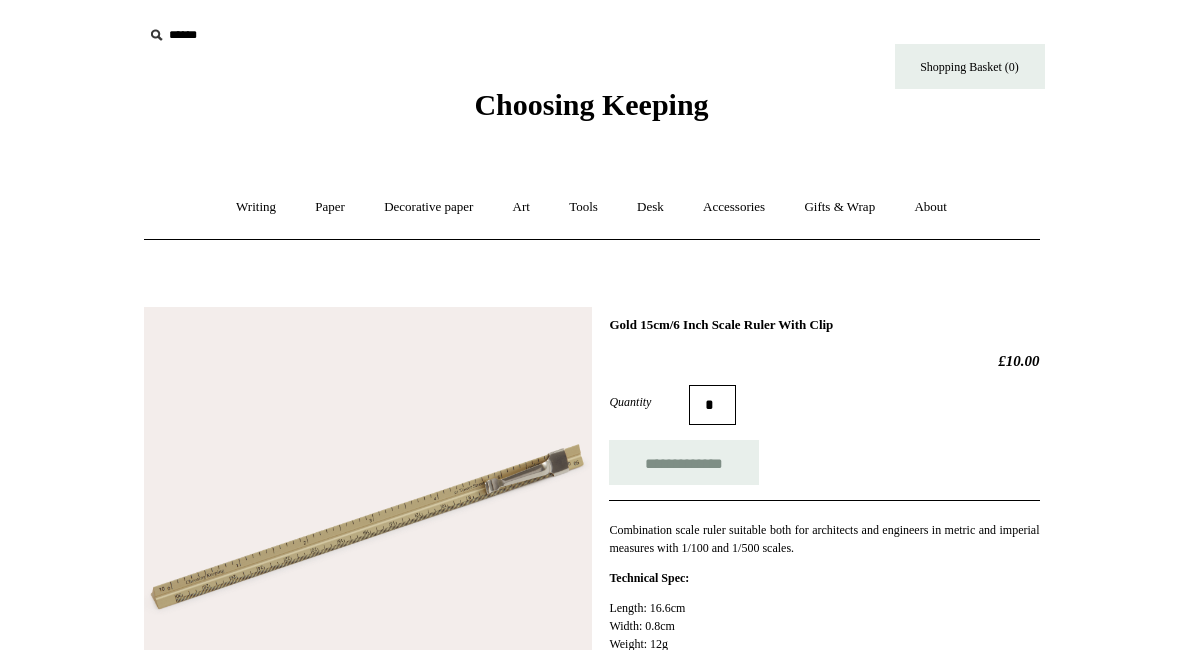 click on "Choosing Keeping" at bounding box center (591, 104) 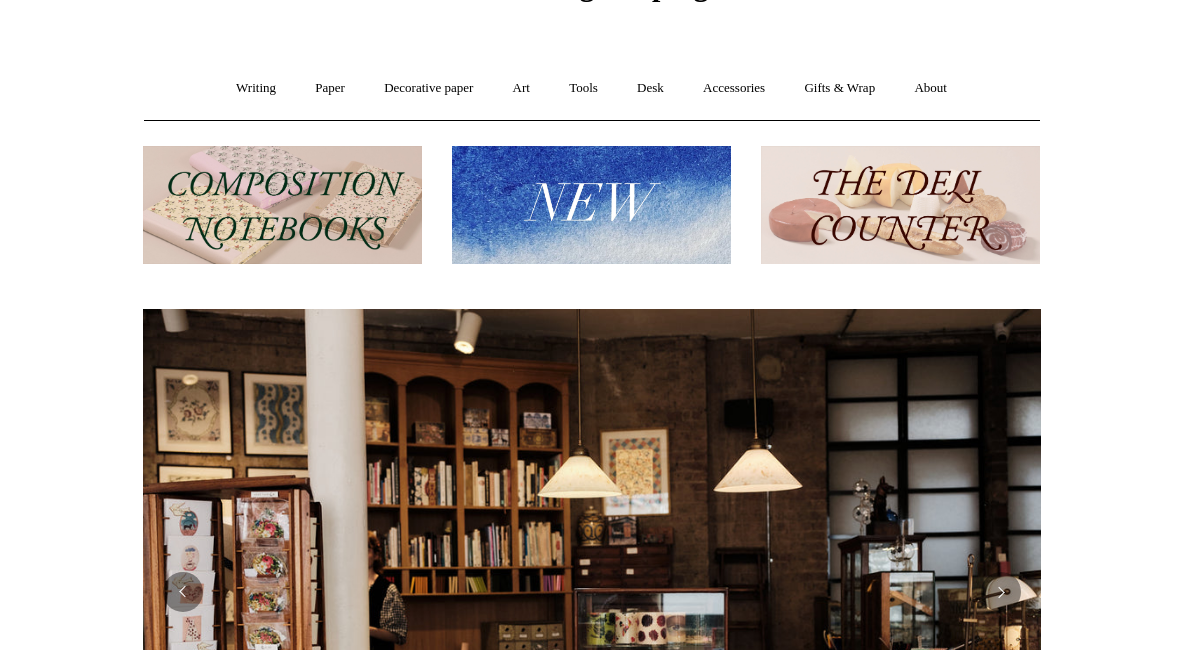 scroll, scrollTop: 123, scrollLeft: 0, axis: vertical 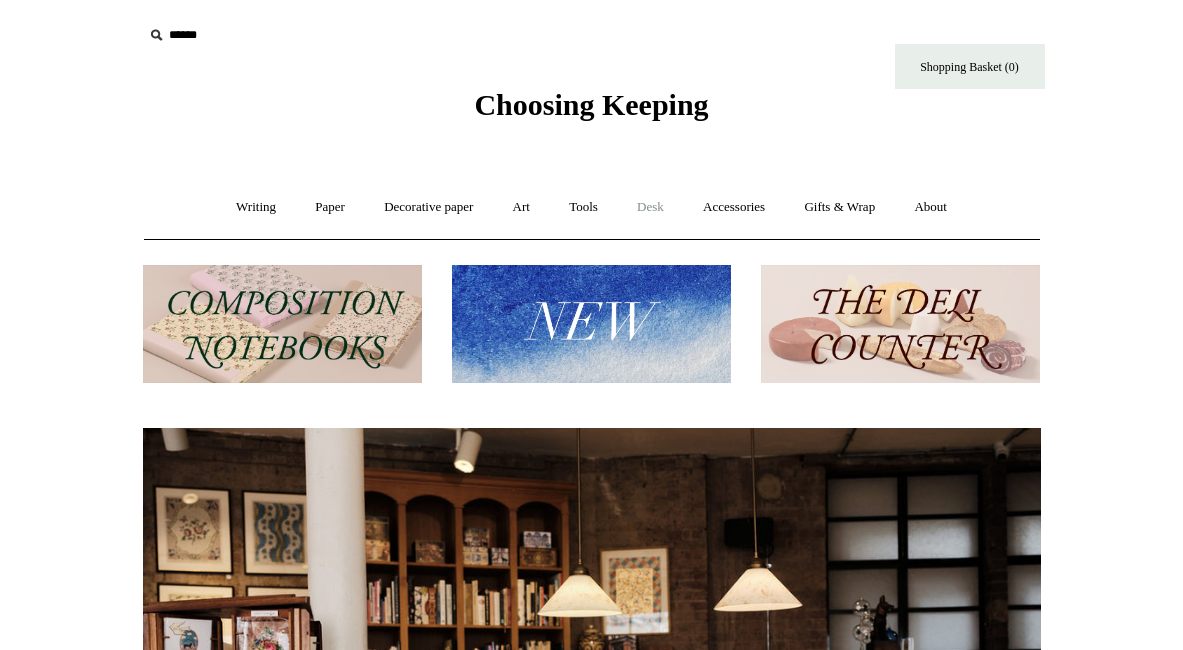 click on "Desk +" at bounding box center (650, 207) 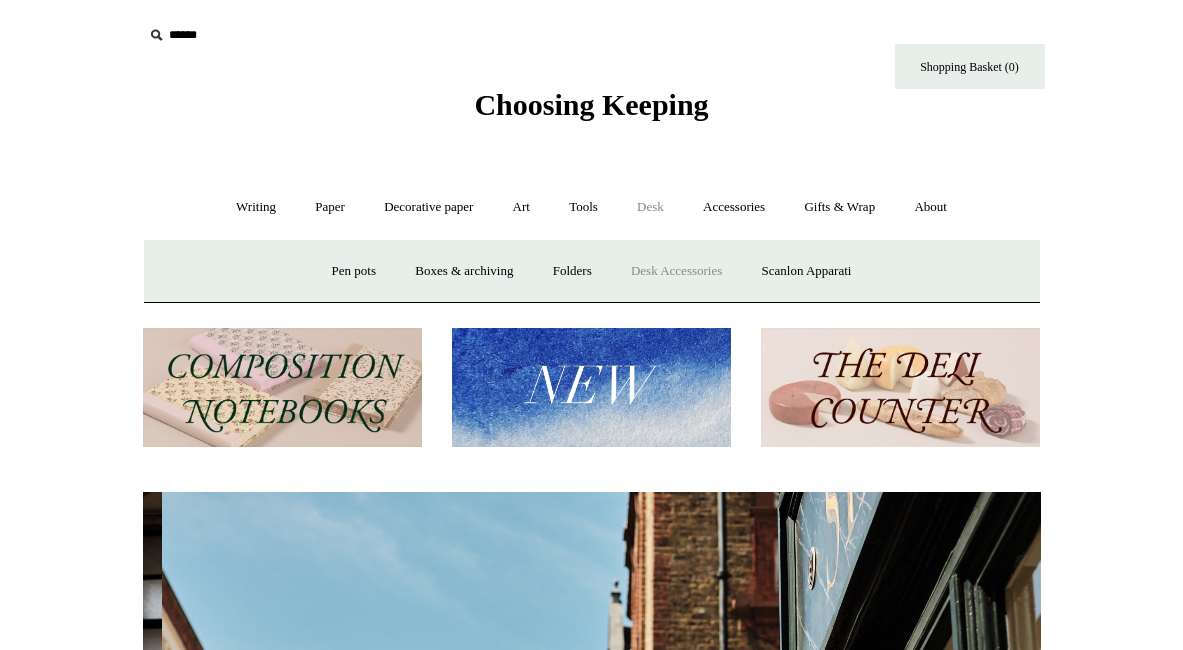 scroll, scrollTop: 0, scrollLeft: 898, axis: horizontal 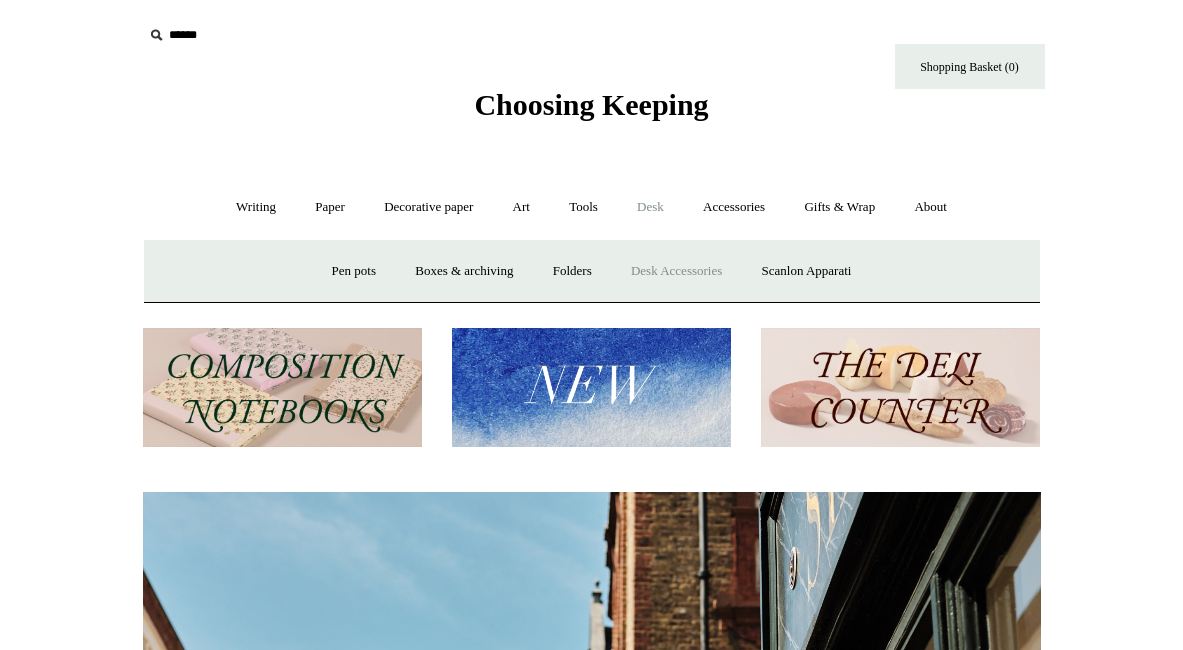 click on "Desk Accessories" at bounding box center (676, 271) 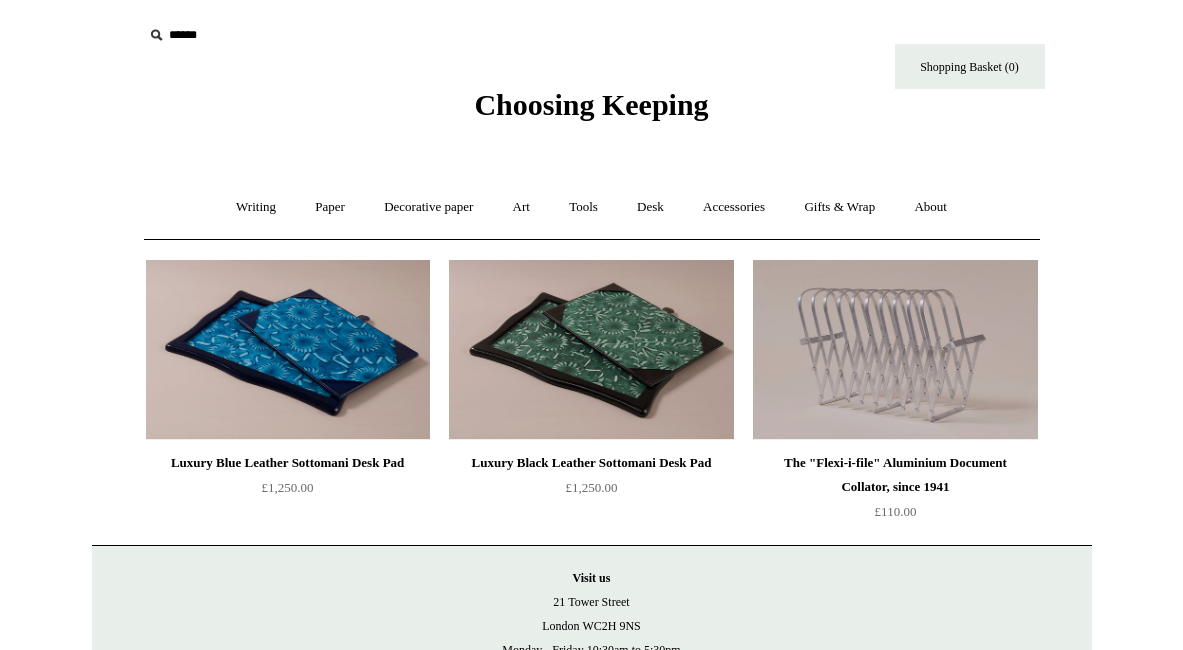 scroll, scrollTop: 0, scrollLeft: 0, axis: both 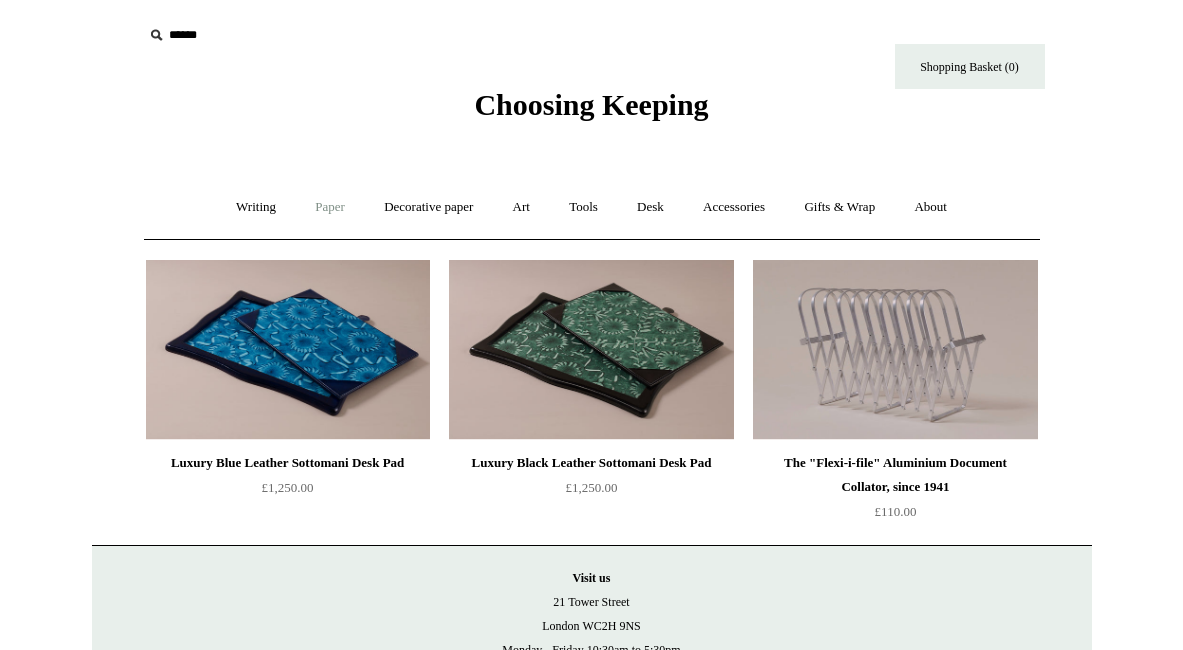 click on "Paper +" at bounding box center [330, 207] 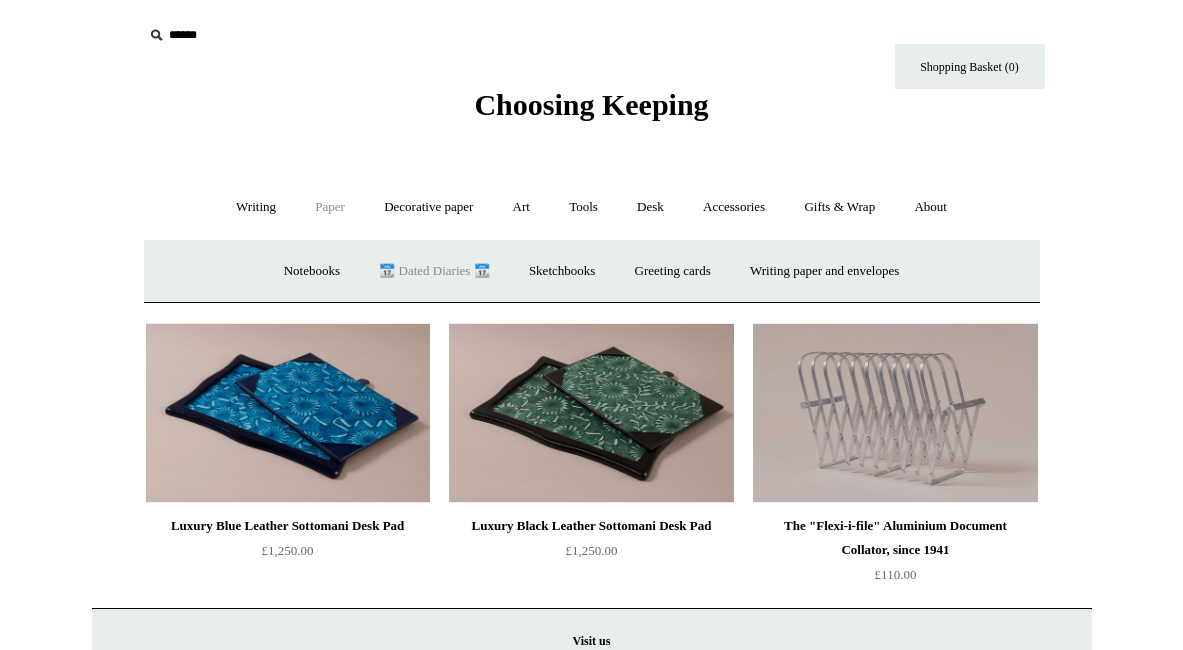click on "📆 Dated Diaries 📆" at bounding box center [434, 271] 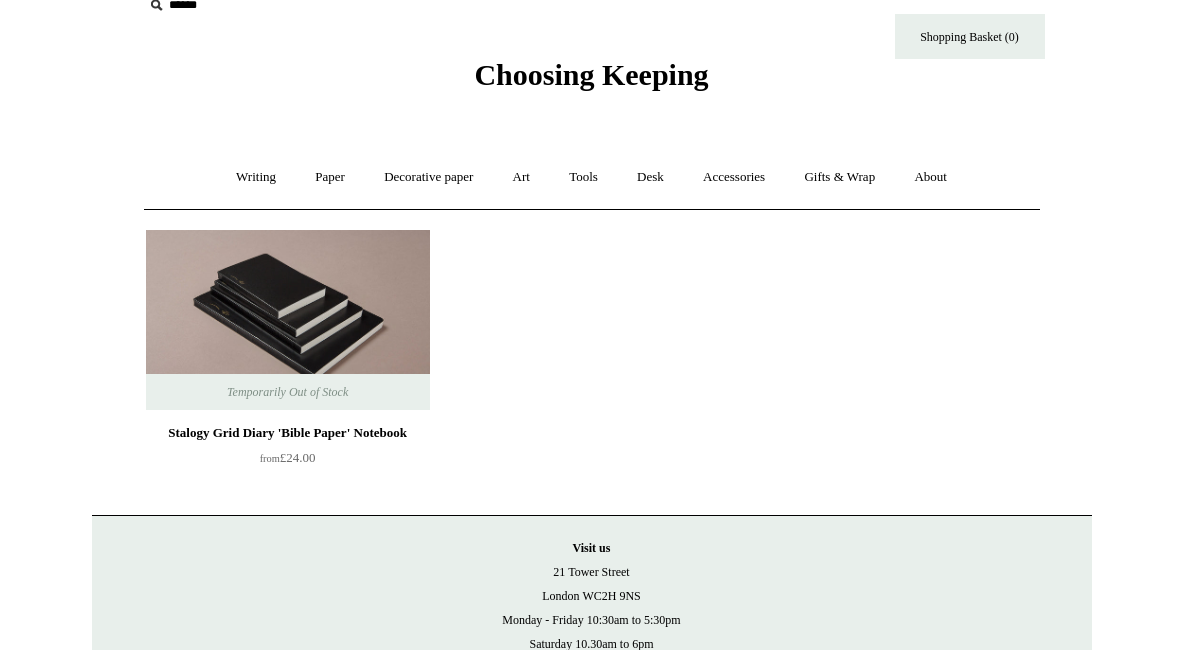 scroll, scrollTop: 0, scrollLeft: 0, axis: both 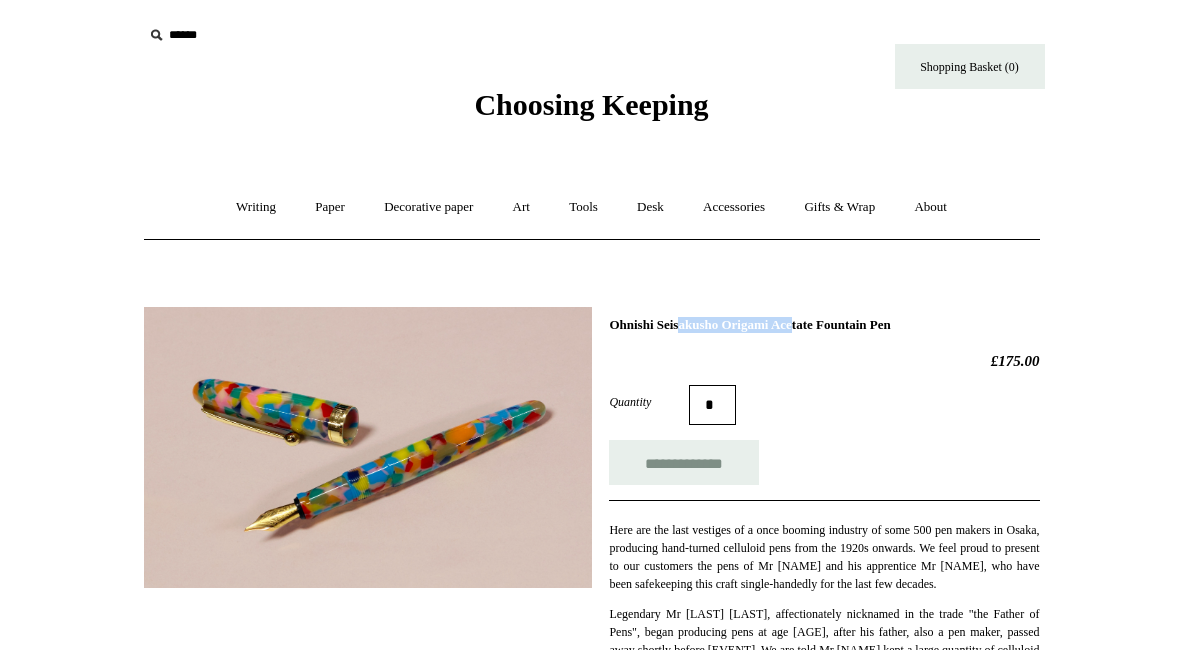 drag, startPoint x: 611, startPoint y: 325, endPoint x: 742, endPoint y: 326, distance: 131.00381 